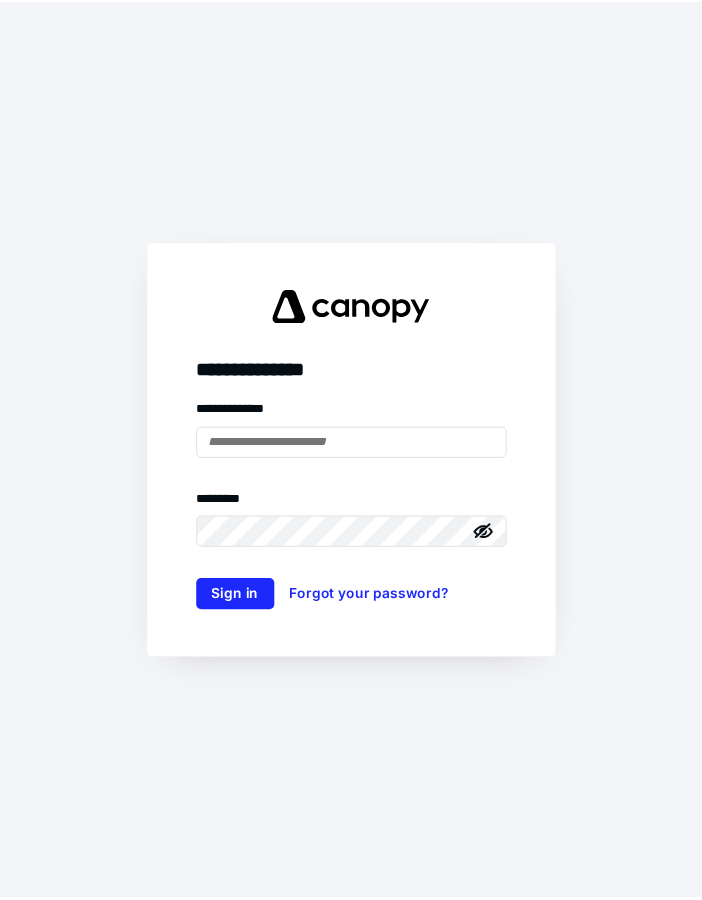 scroll, scrollTop: 0, scrollLeft: 0, axis: both 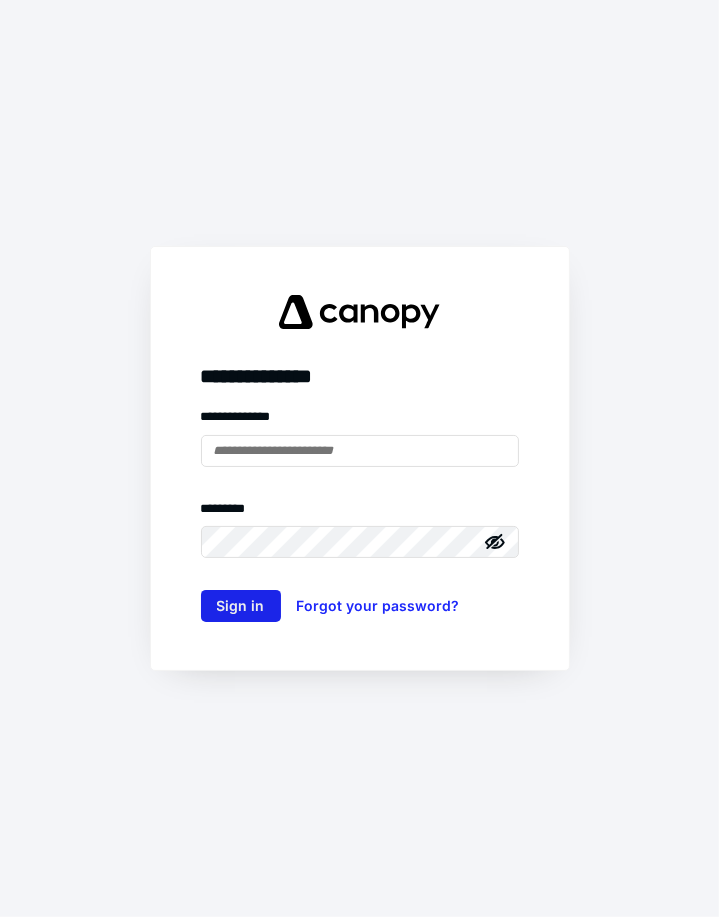 type on "**********" 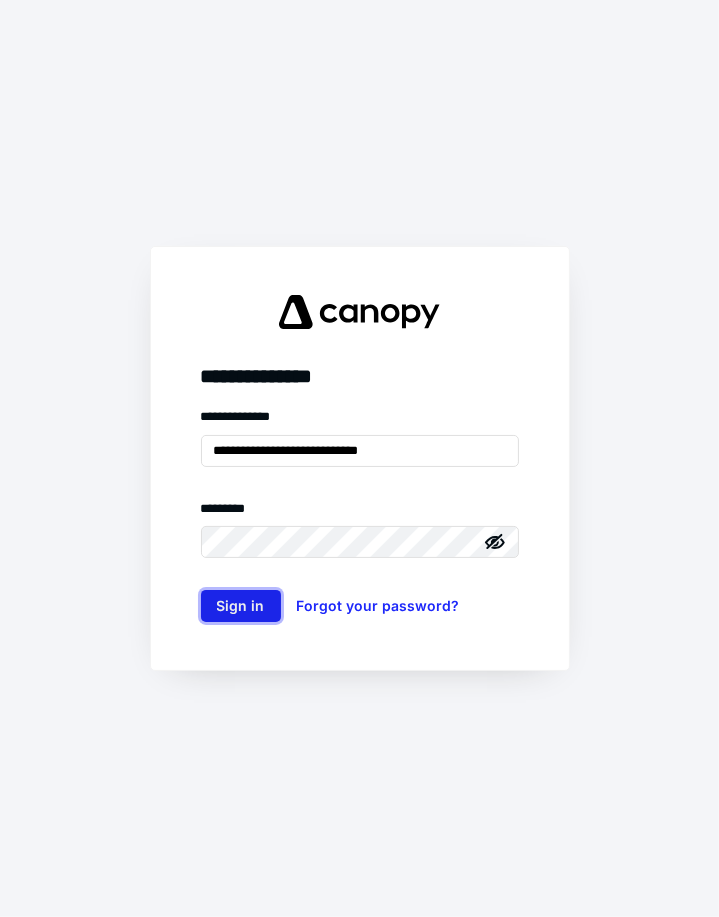 click on "Sign in" at bounding box center (241, 606) 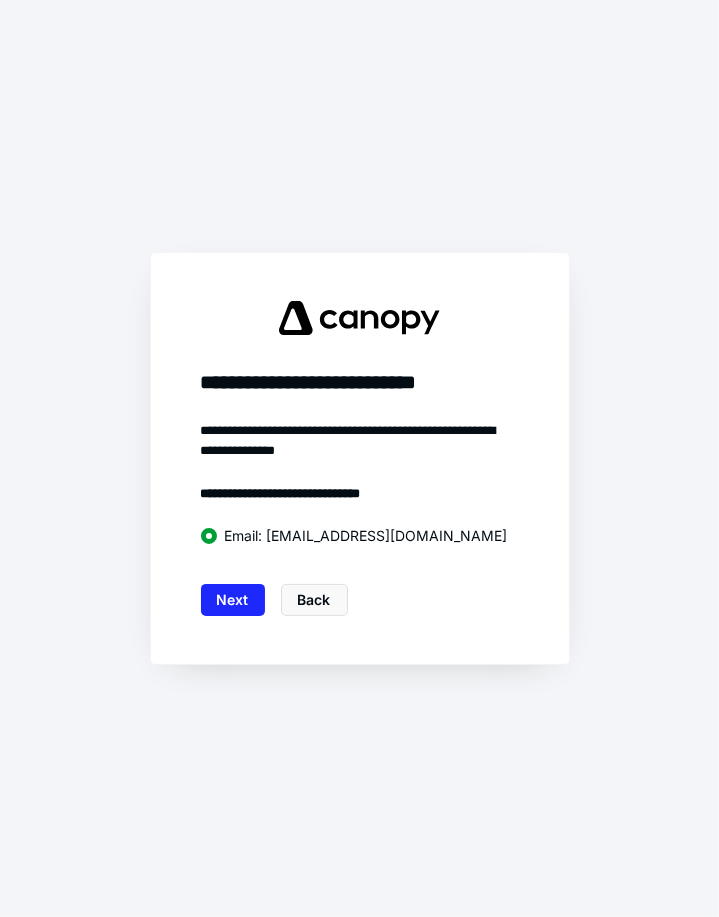click on "Next" at bounding box center (233, 600) 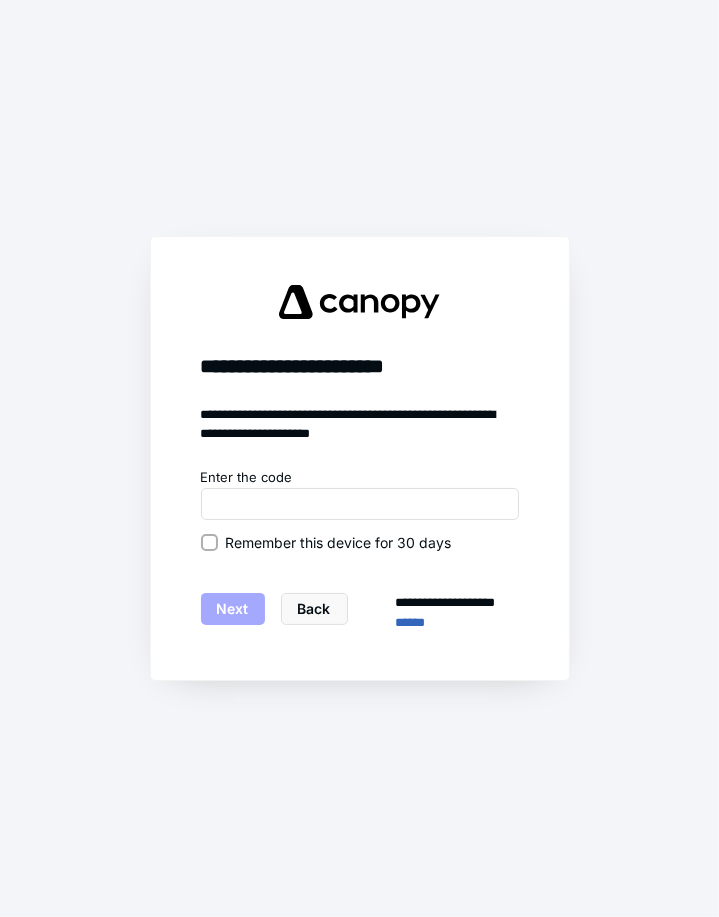 click on "**********" at bounding box center (359, 458) 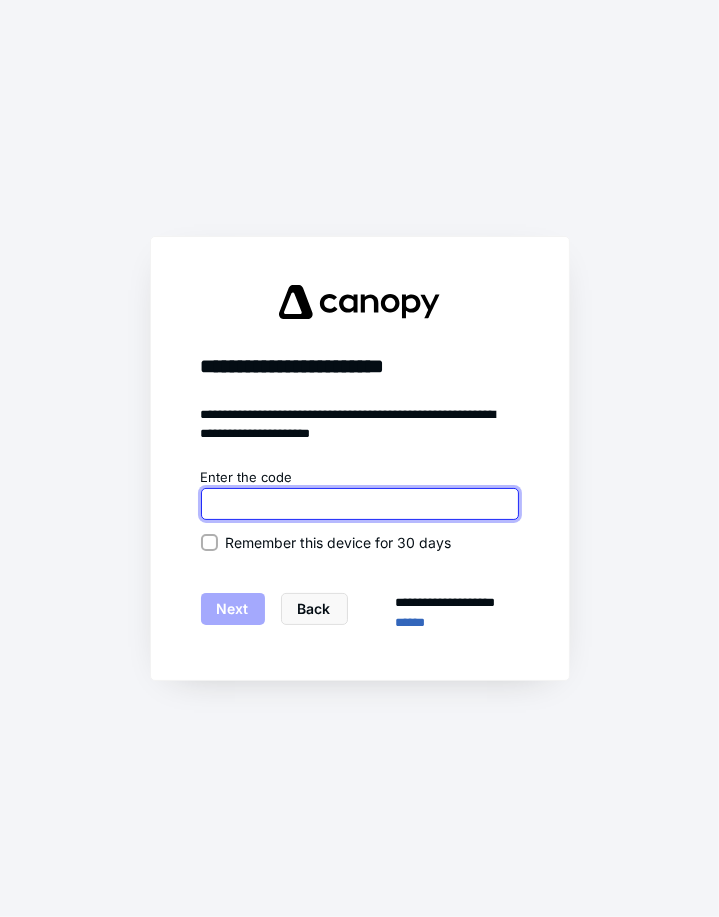click at bounding box center [360, 504] 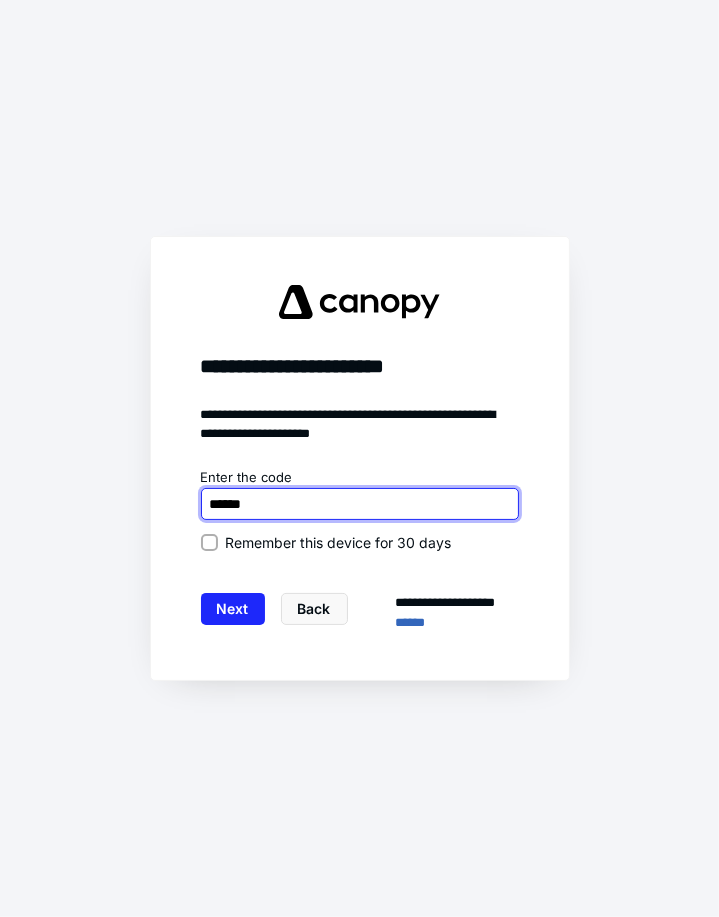 type on "******" 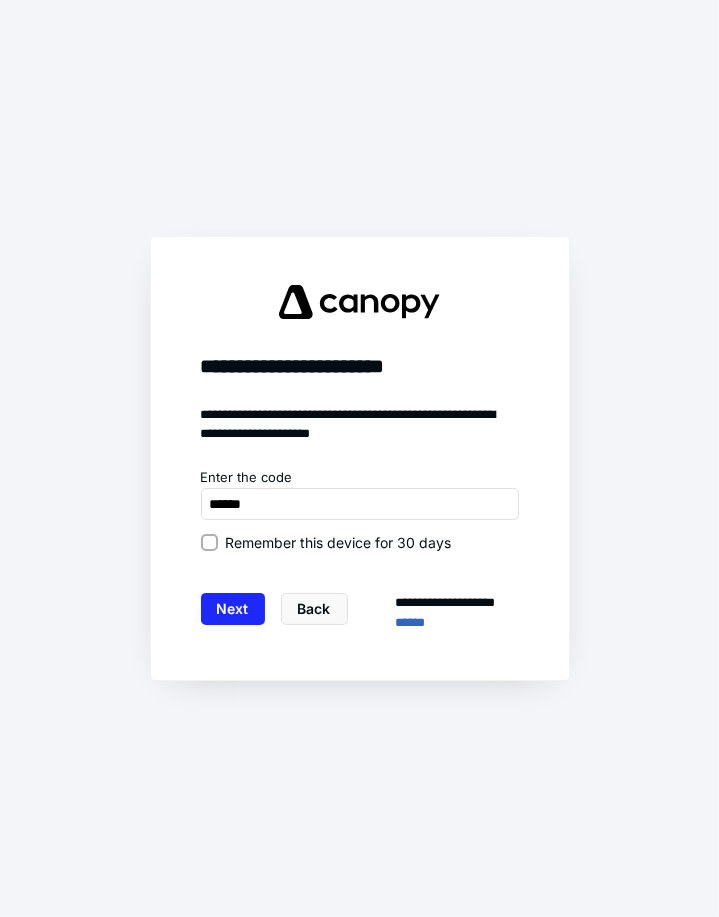 click on "Remember this device for 30 days" at bounding box center [360, 542] 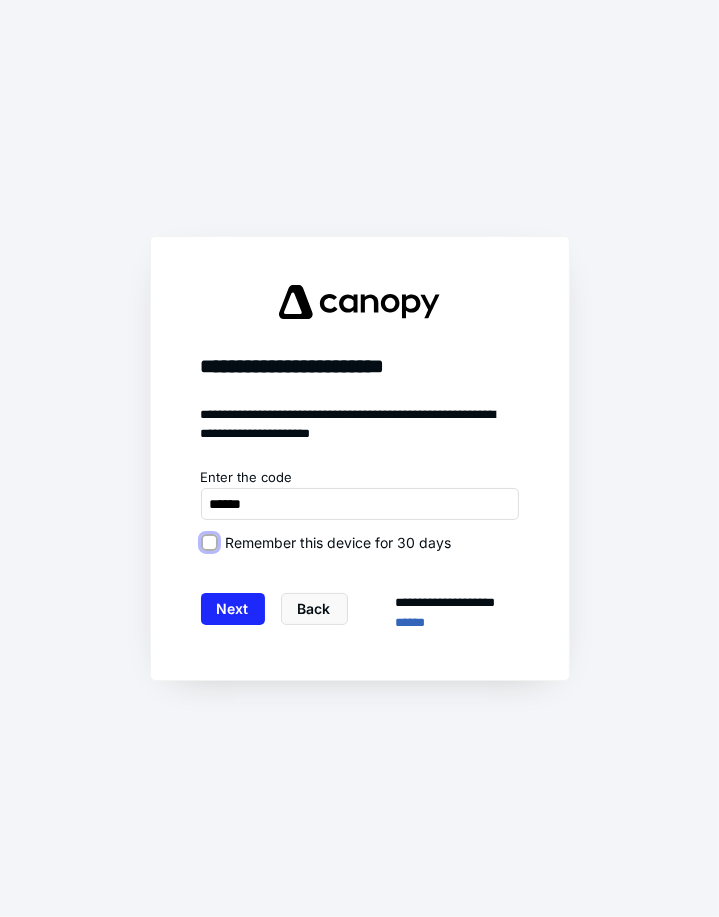 click on "Remember this device for 30 days" at bounding box center [209, 542] 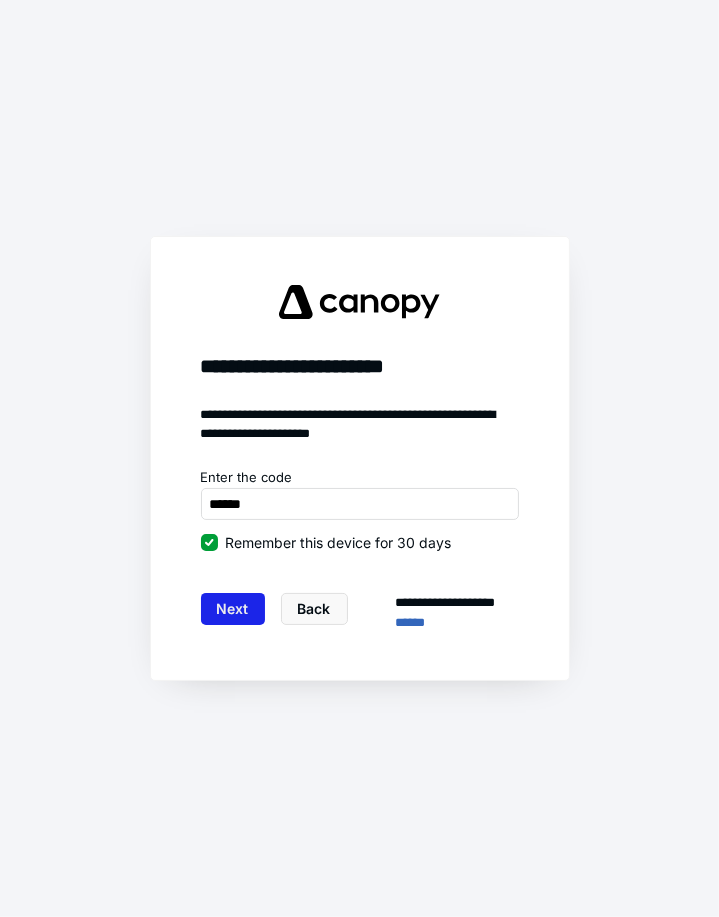 click on "Next" at bounding box center (233, 609) 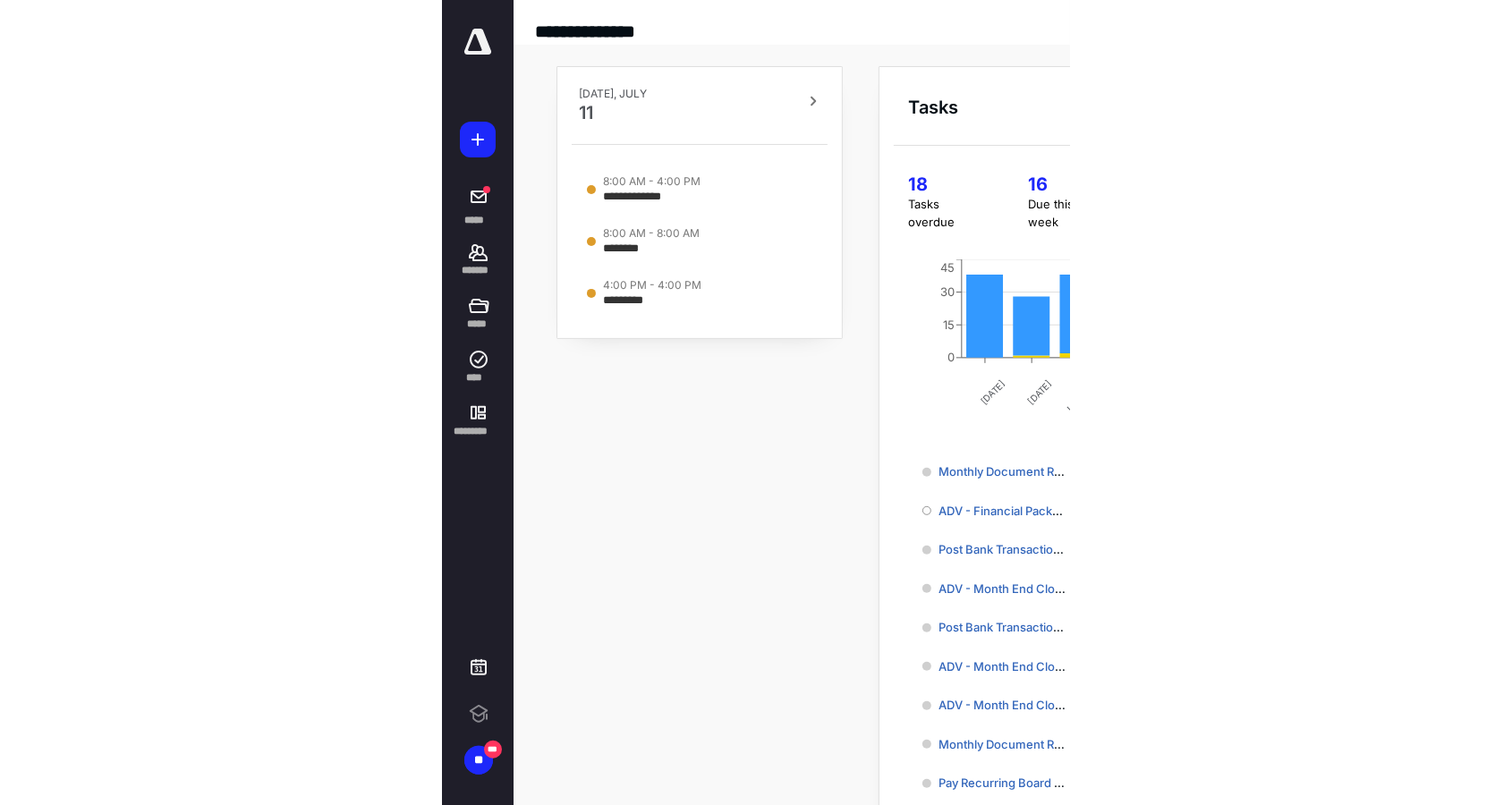 scroll, scrollTop: 0, scrollLeft: 0, axis: both 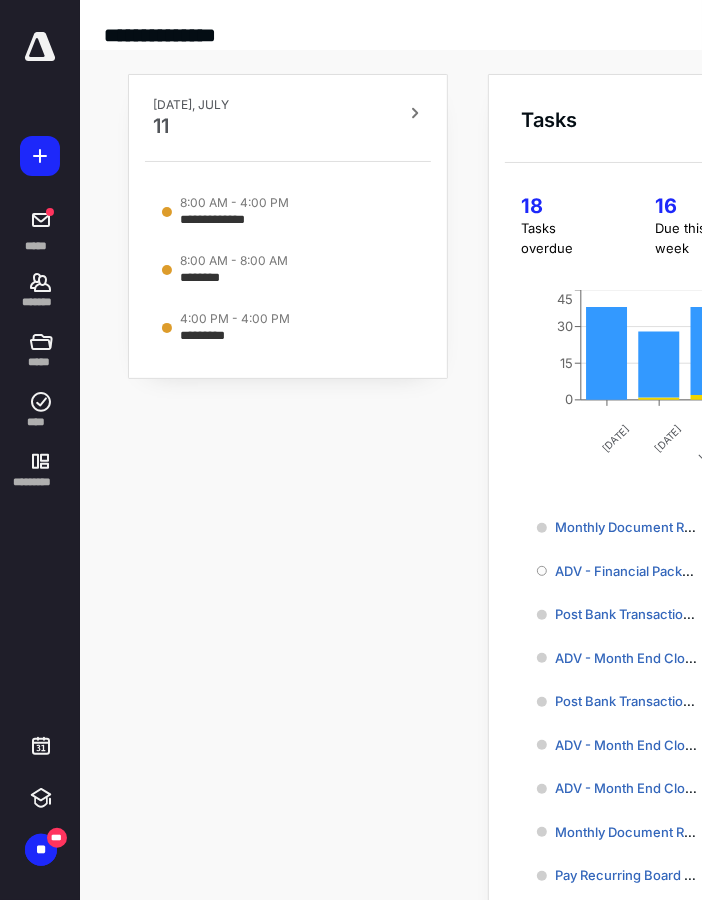 click on "**********" at bounding box center (288, 528) 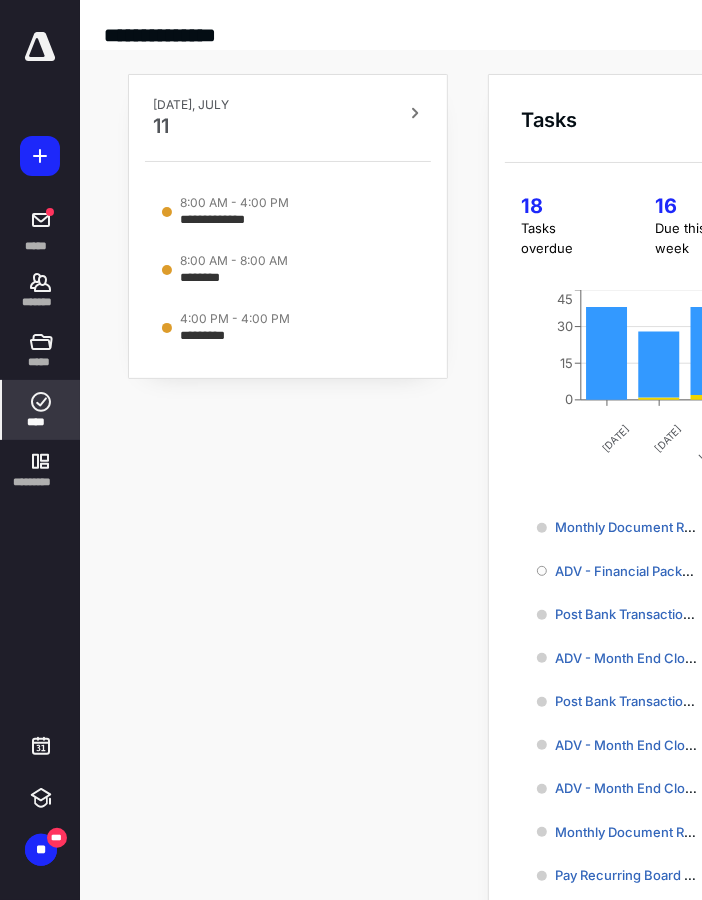 click 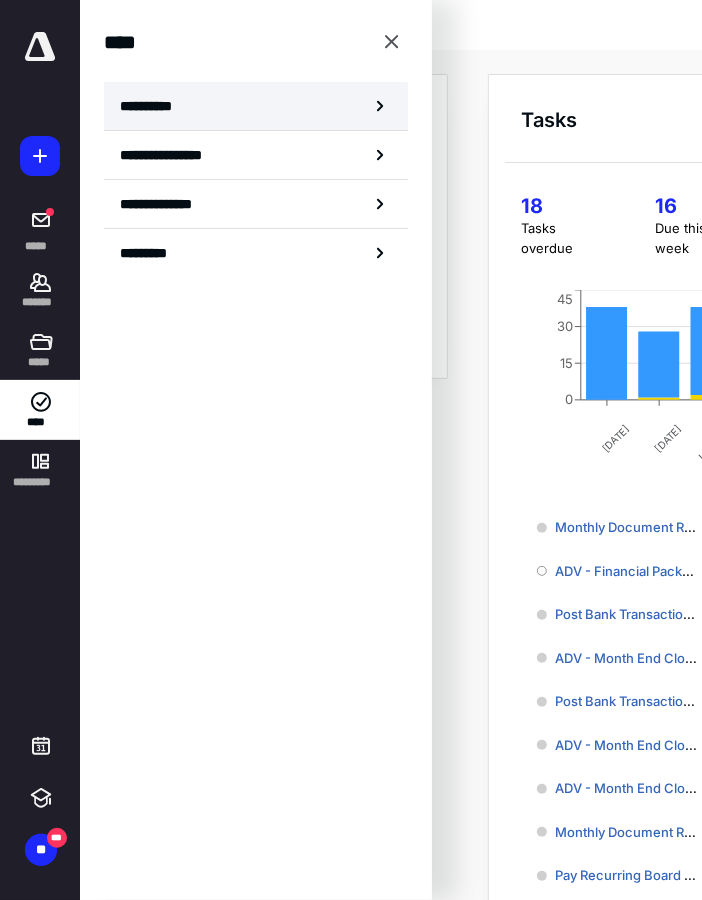 click on "**********" at bounding box center [153, 106] 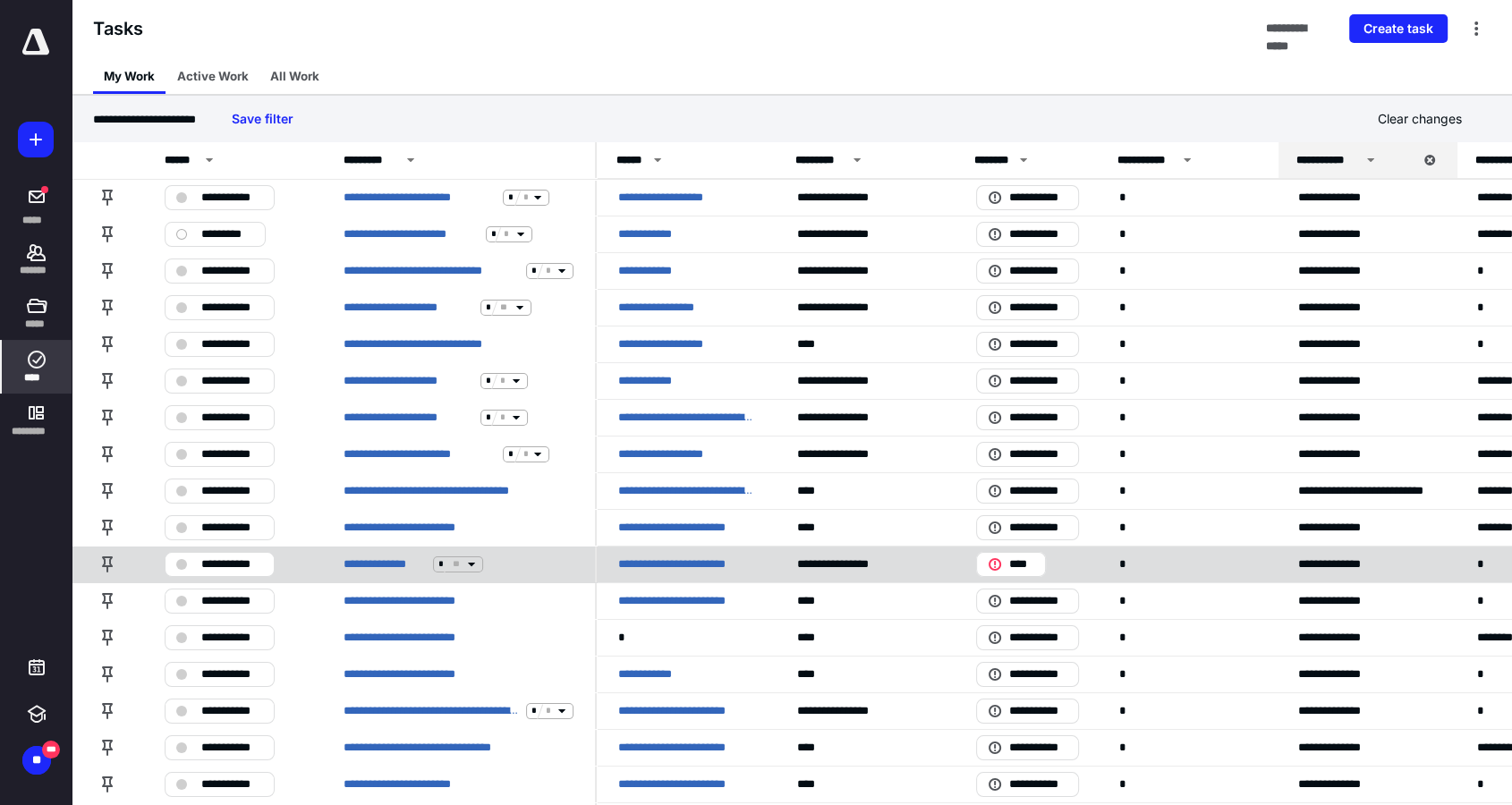 click 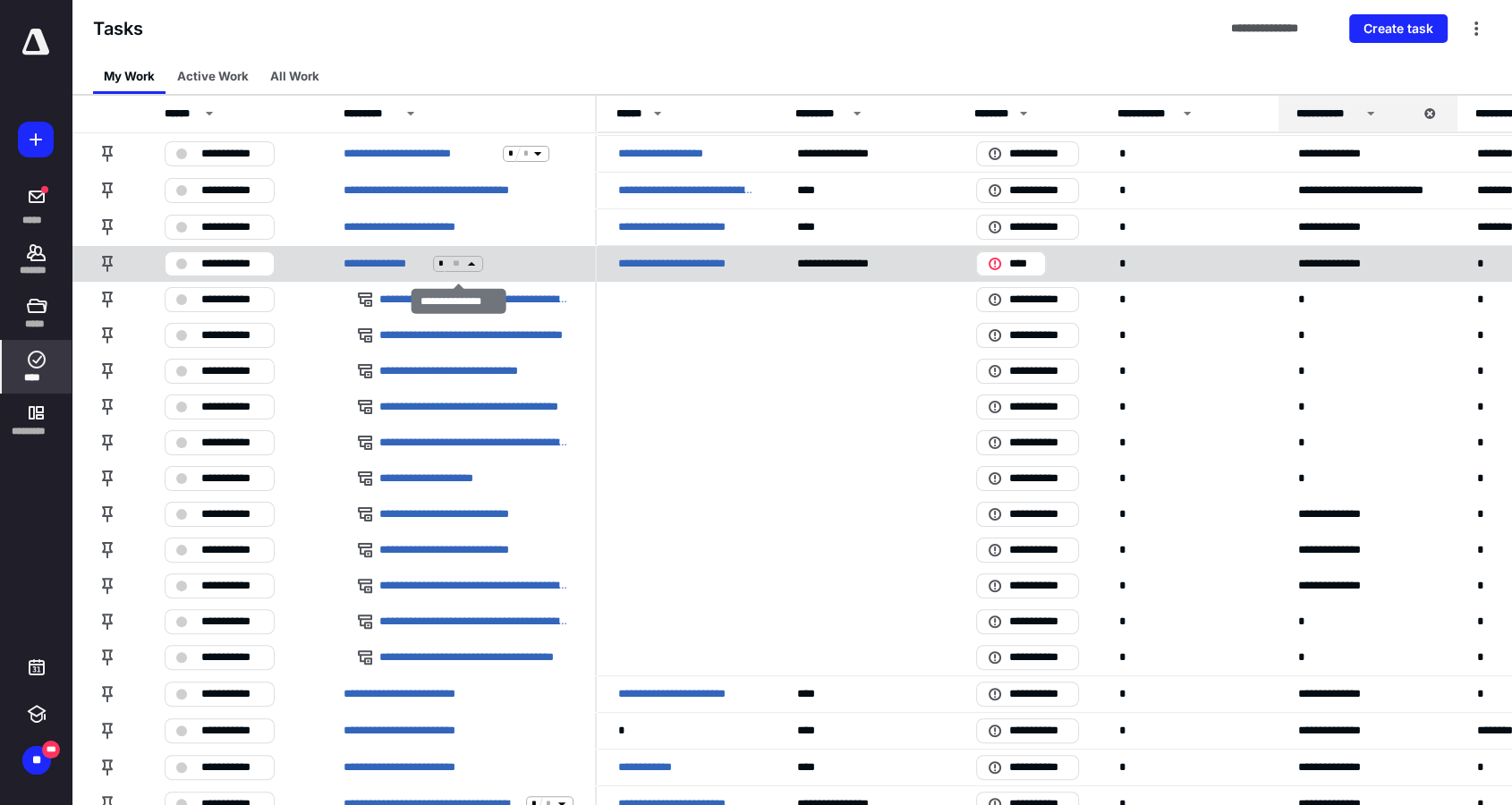 scroll, scrollTop: 306, scrollLeft: 0, axis: vertical 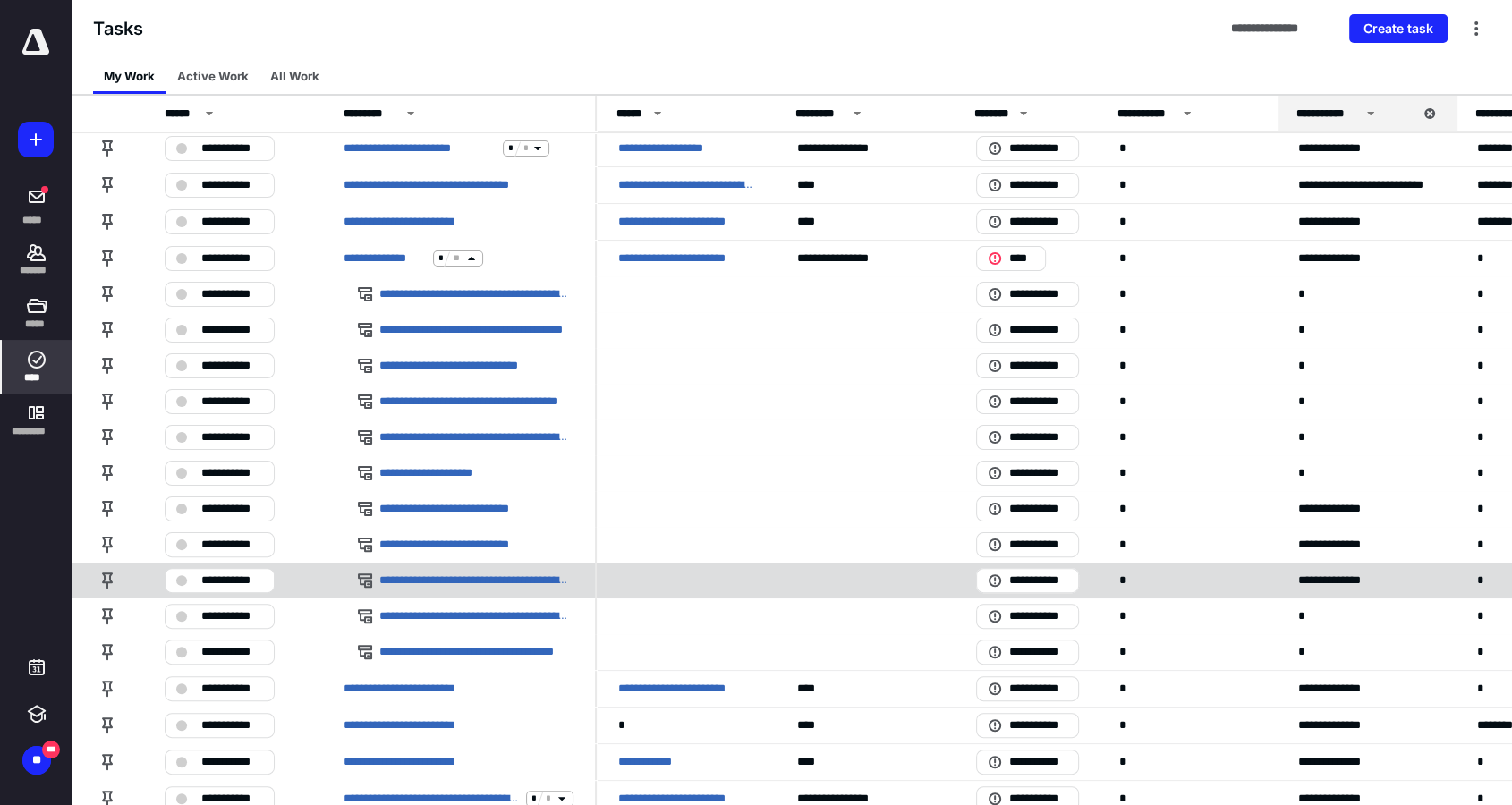 click on "**********" at bounding box center [232, 580] 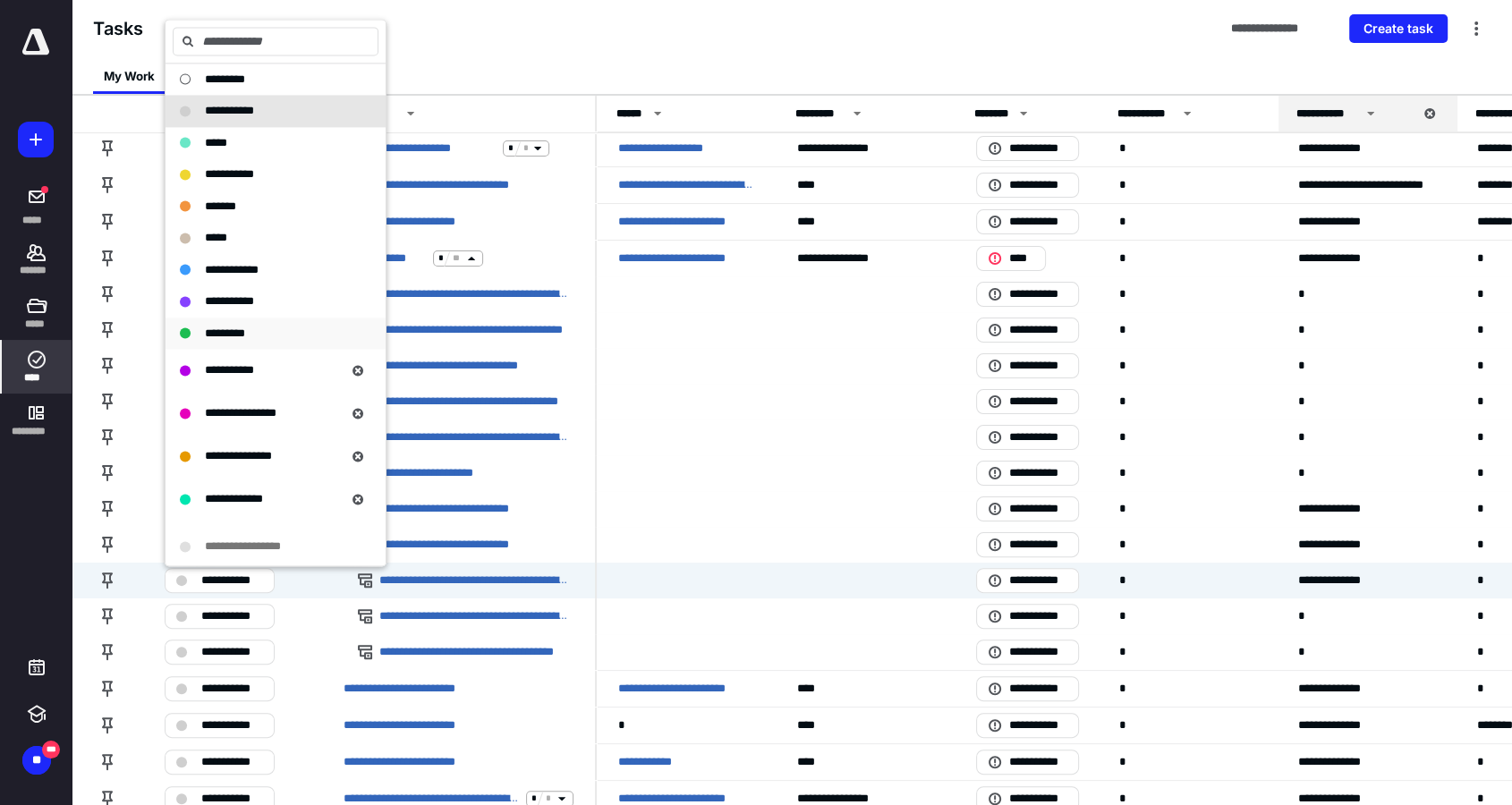 click on "*********" at bounding box center (265, 334) 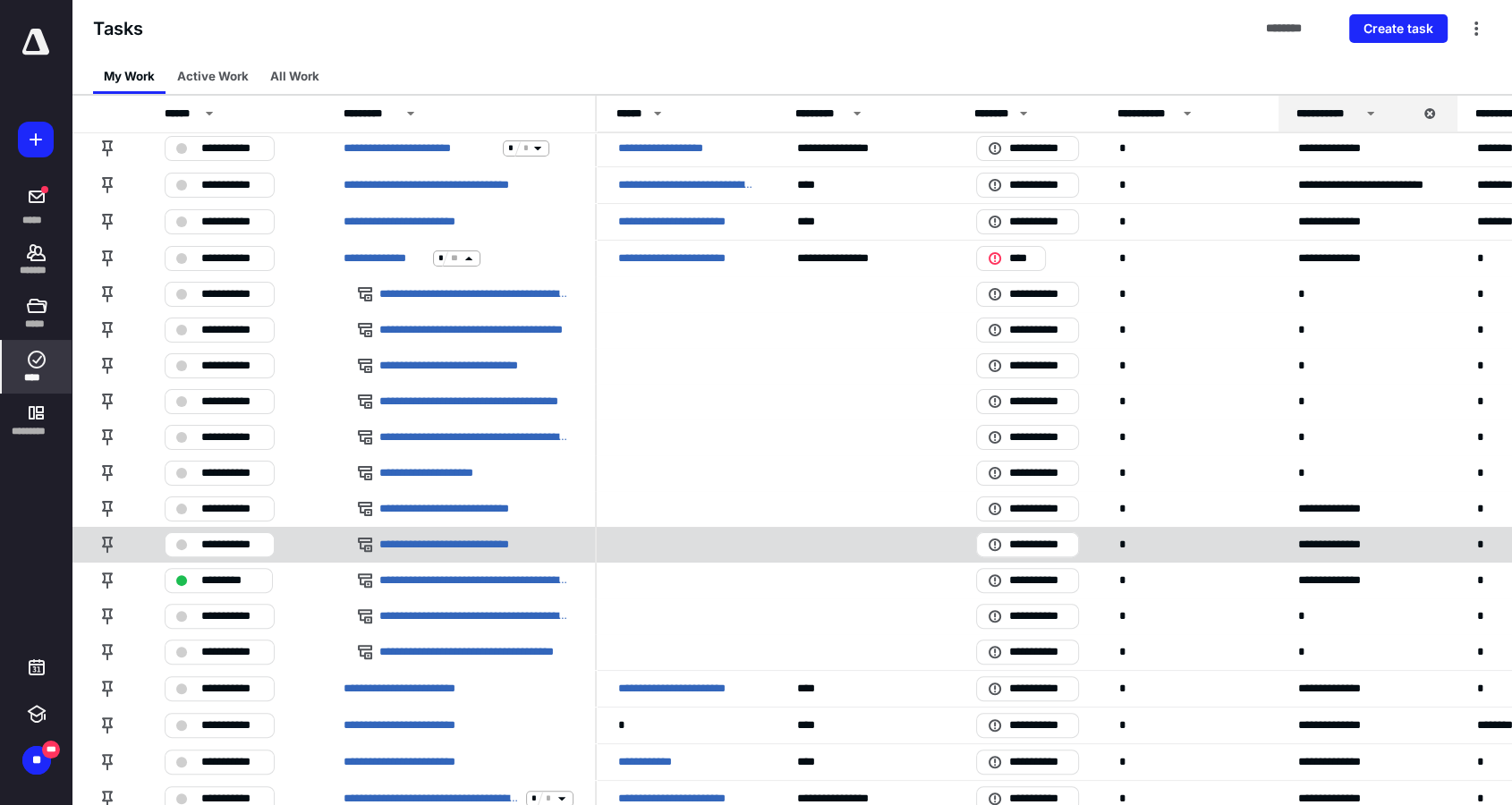 click on "**********" at bounding box center [232, 545] 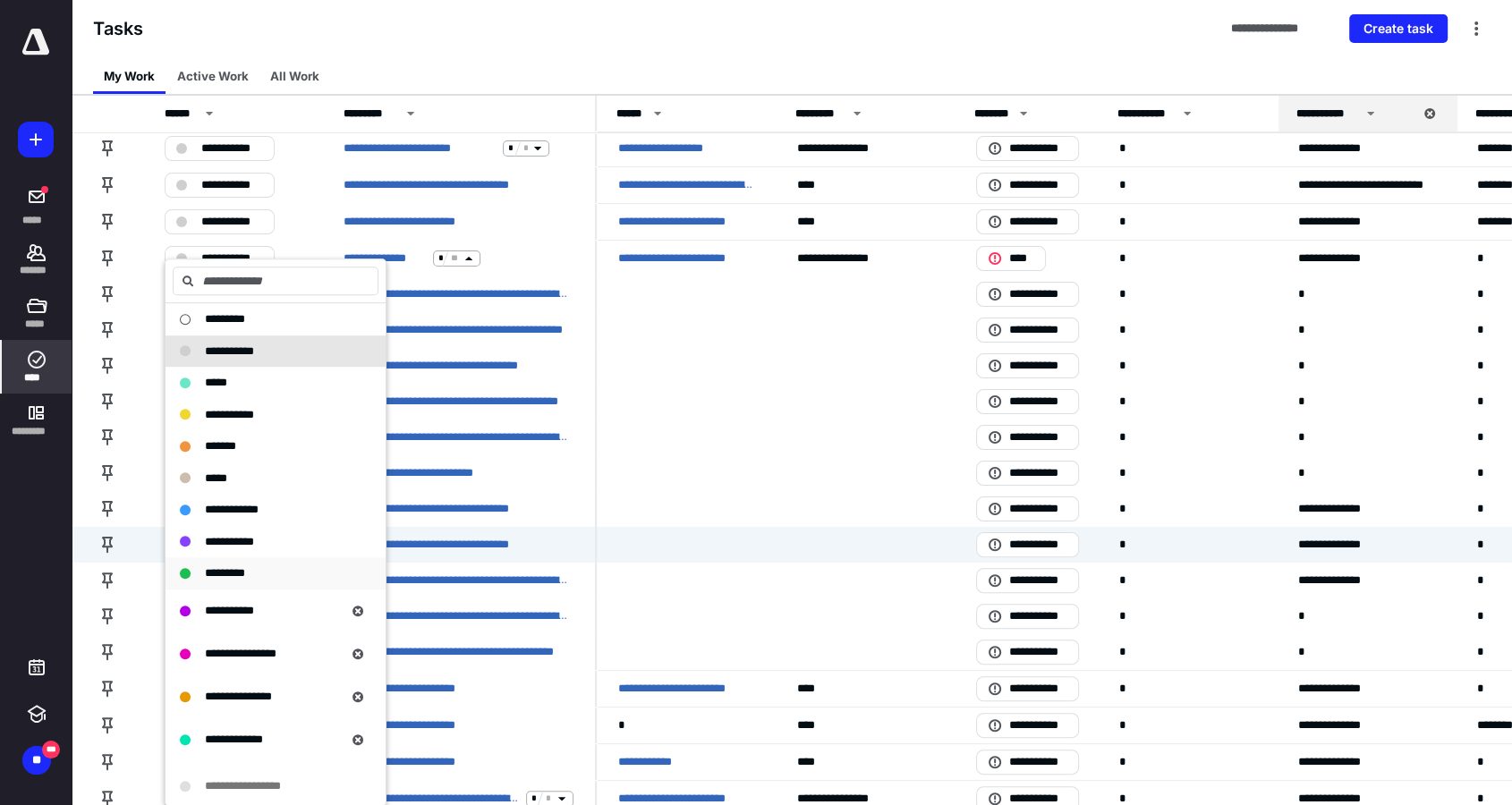 click on "*********" at bounding box center [225, 572] 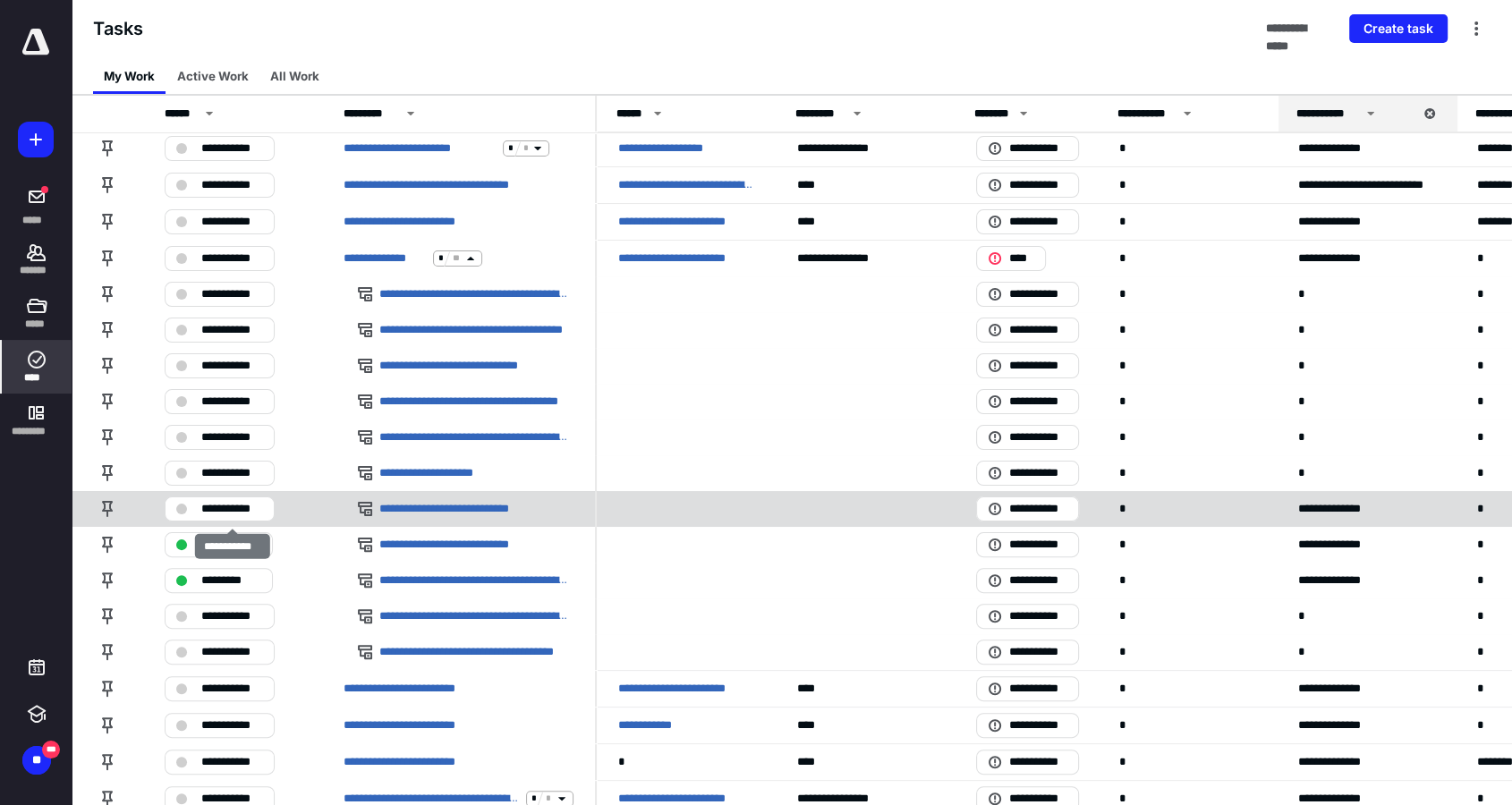 click on "**********" at bounding box center [232, 509] 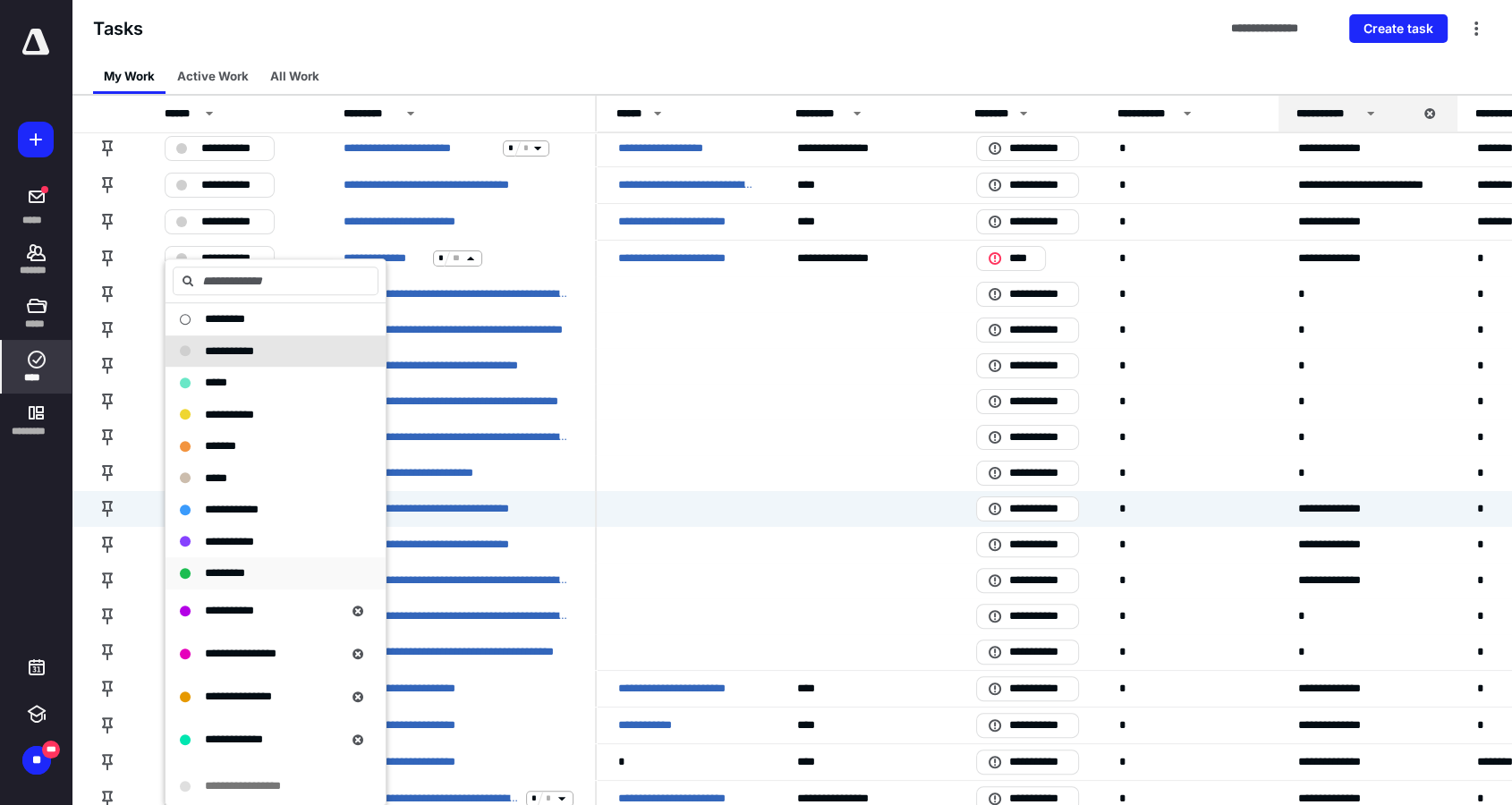 click on "*********" at bounding box center (265, 573) 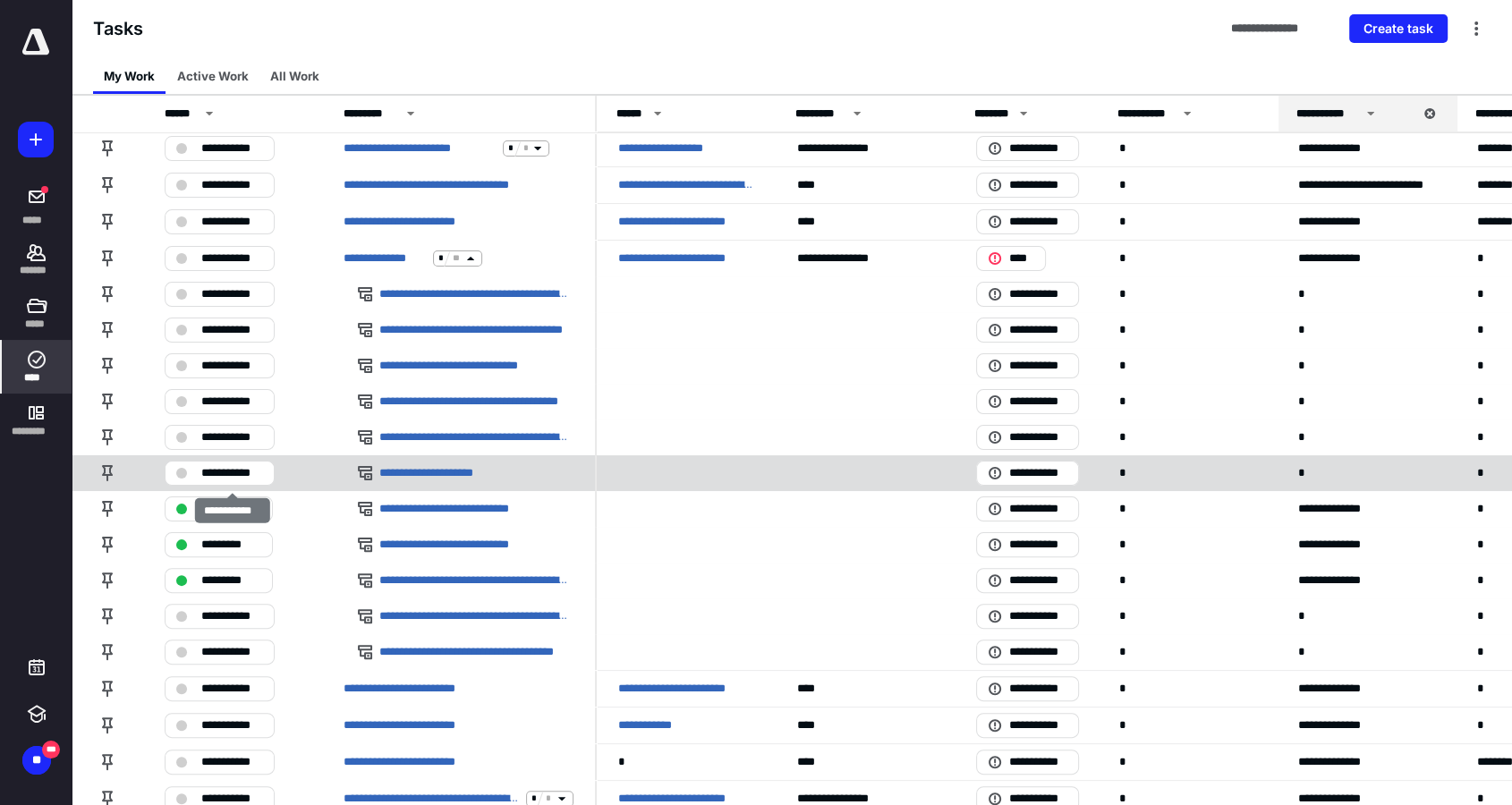 click on "**********" at bounding box center [219, 473] 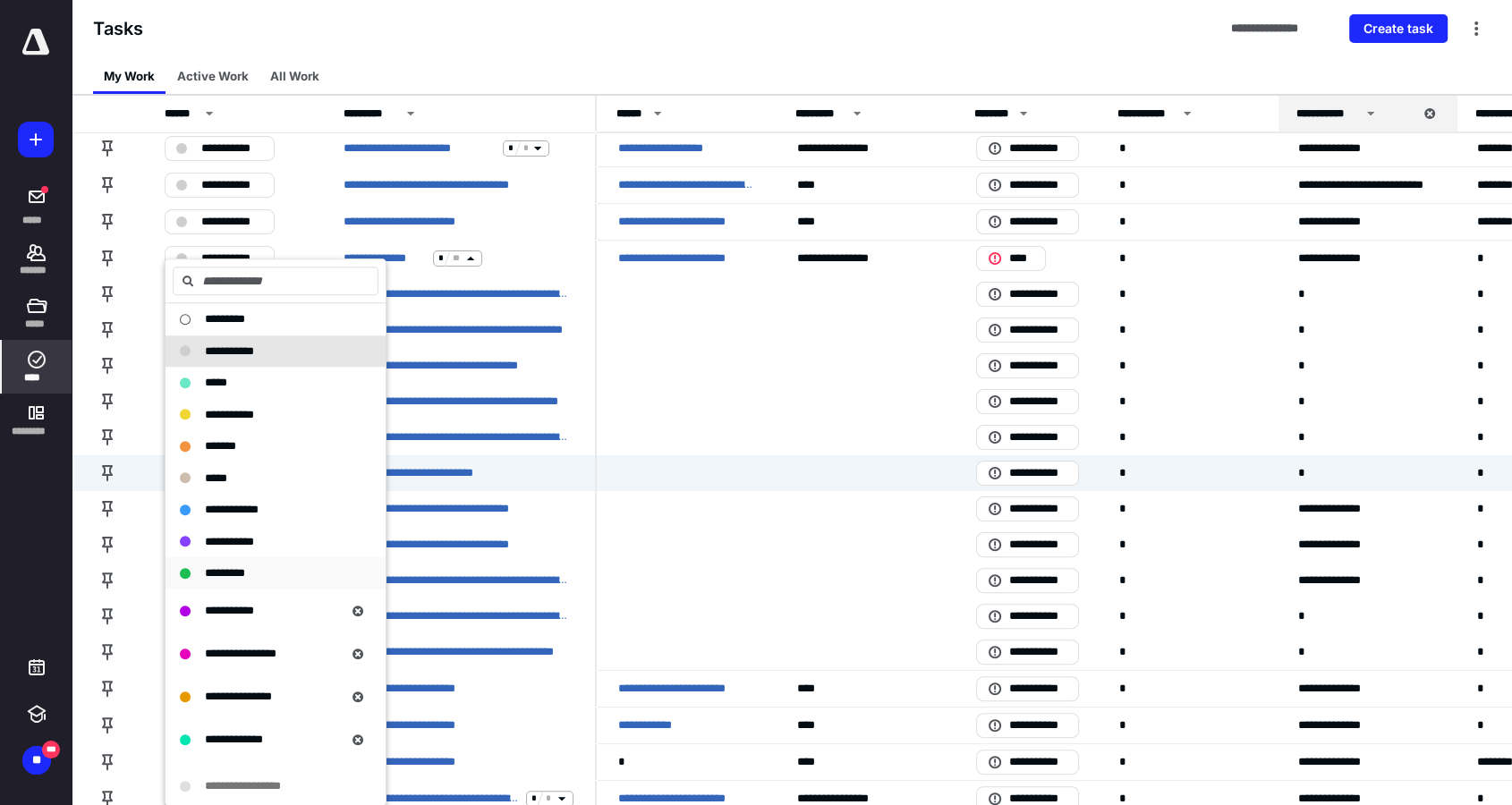 click on "*********" at bounding box center (265, 573) 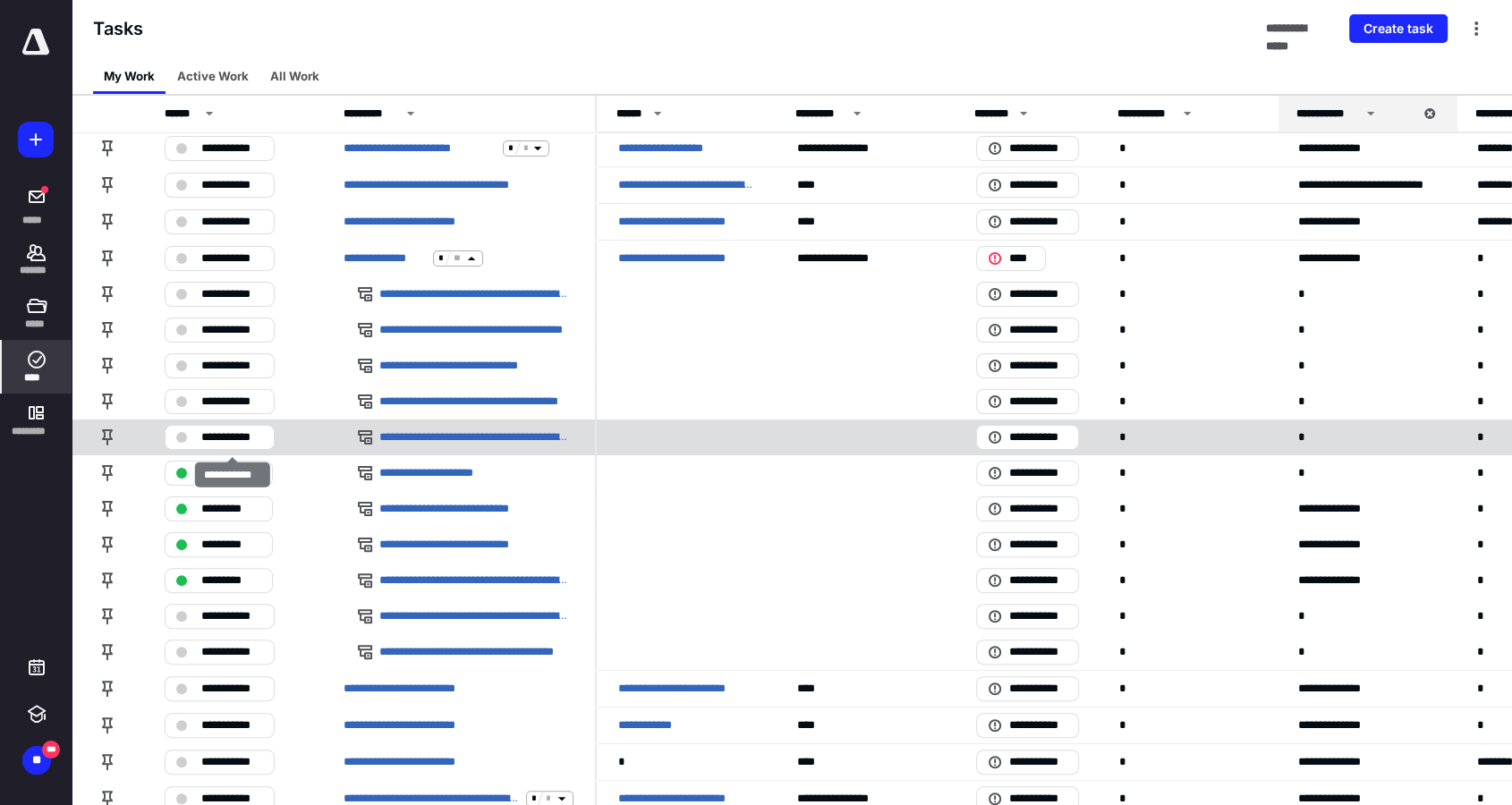 click on "**********" at bounding box center (232, 437) 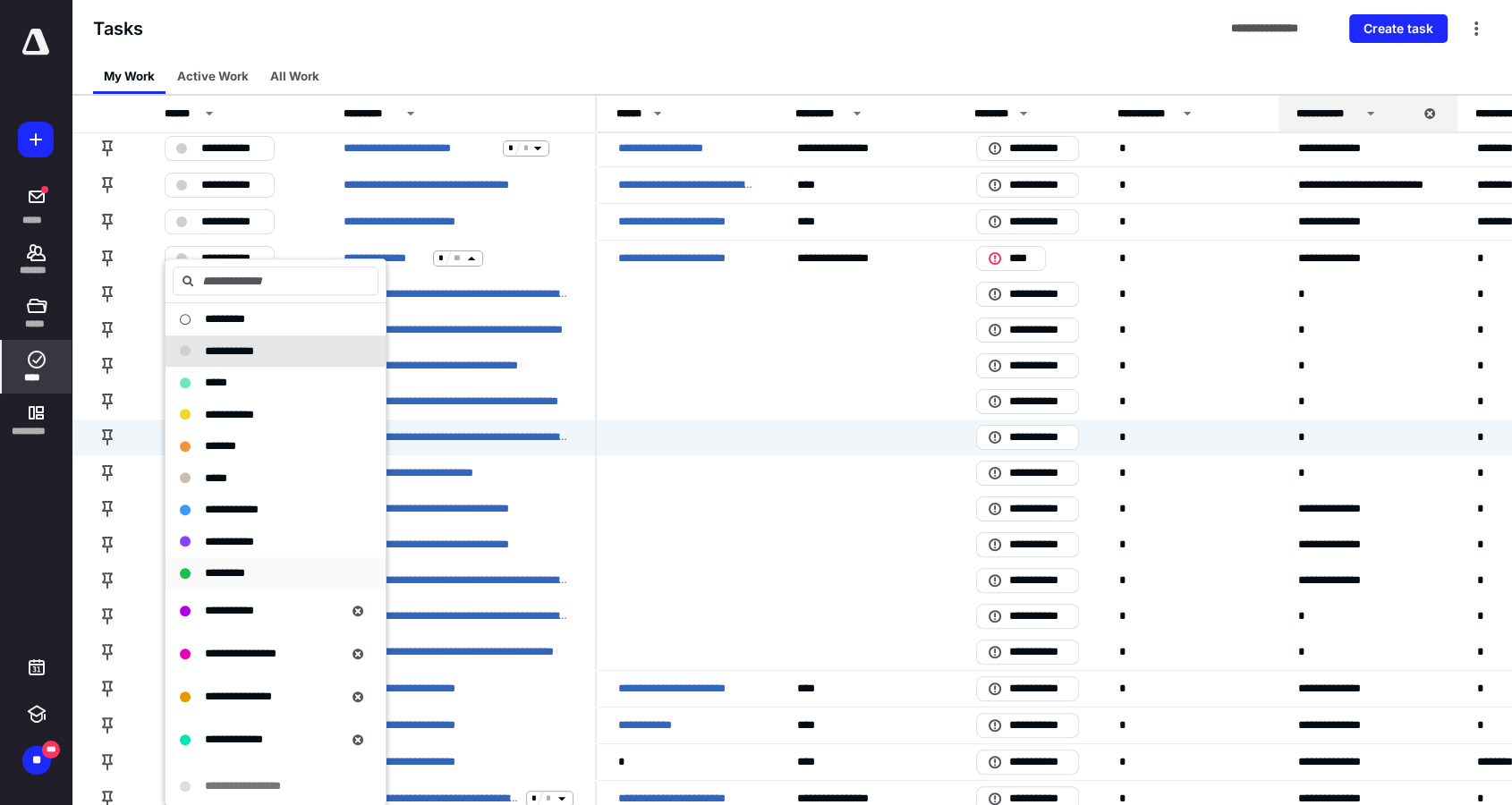 click on "*********" at bounding box center [276, 573] 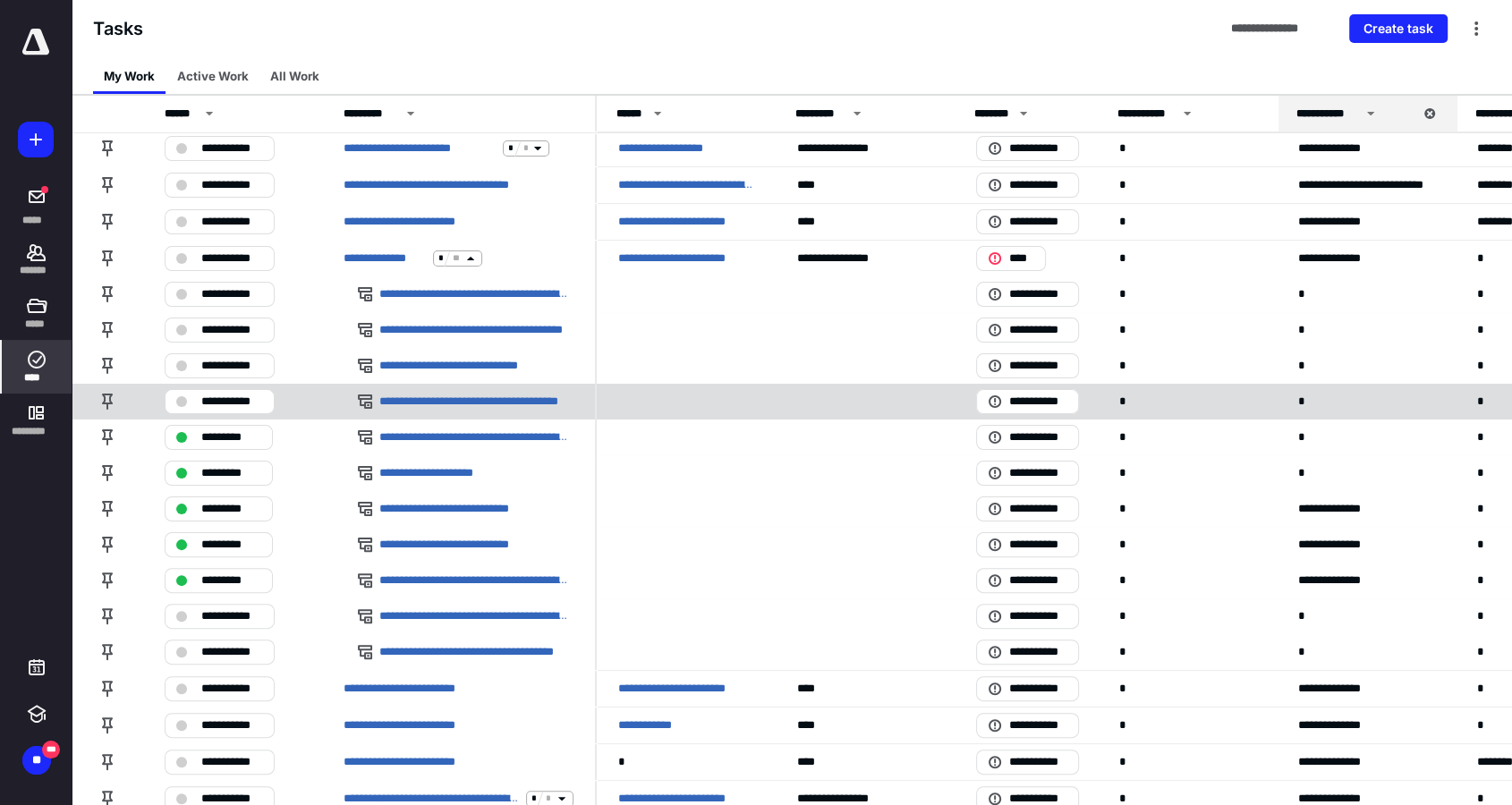 click on "**********" at bounding box center [232, 402] 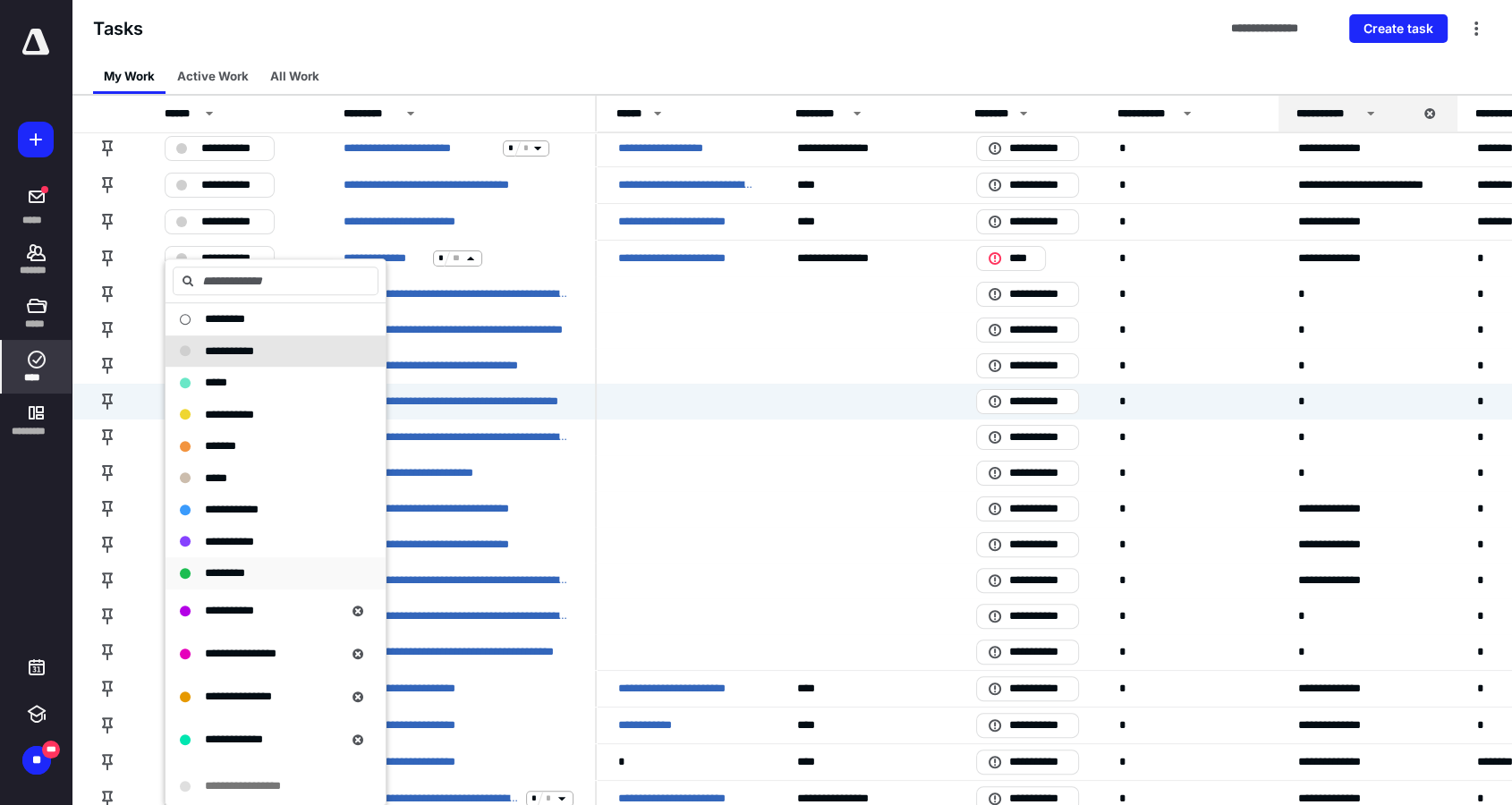 click on "*********" at bounding box center [225, 573] 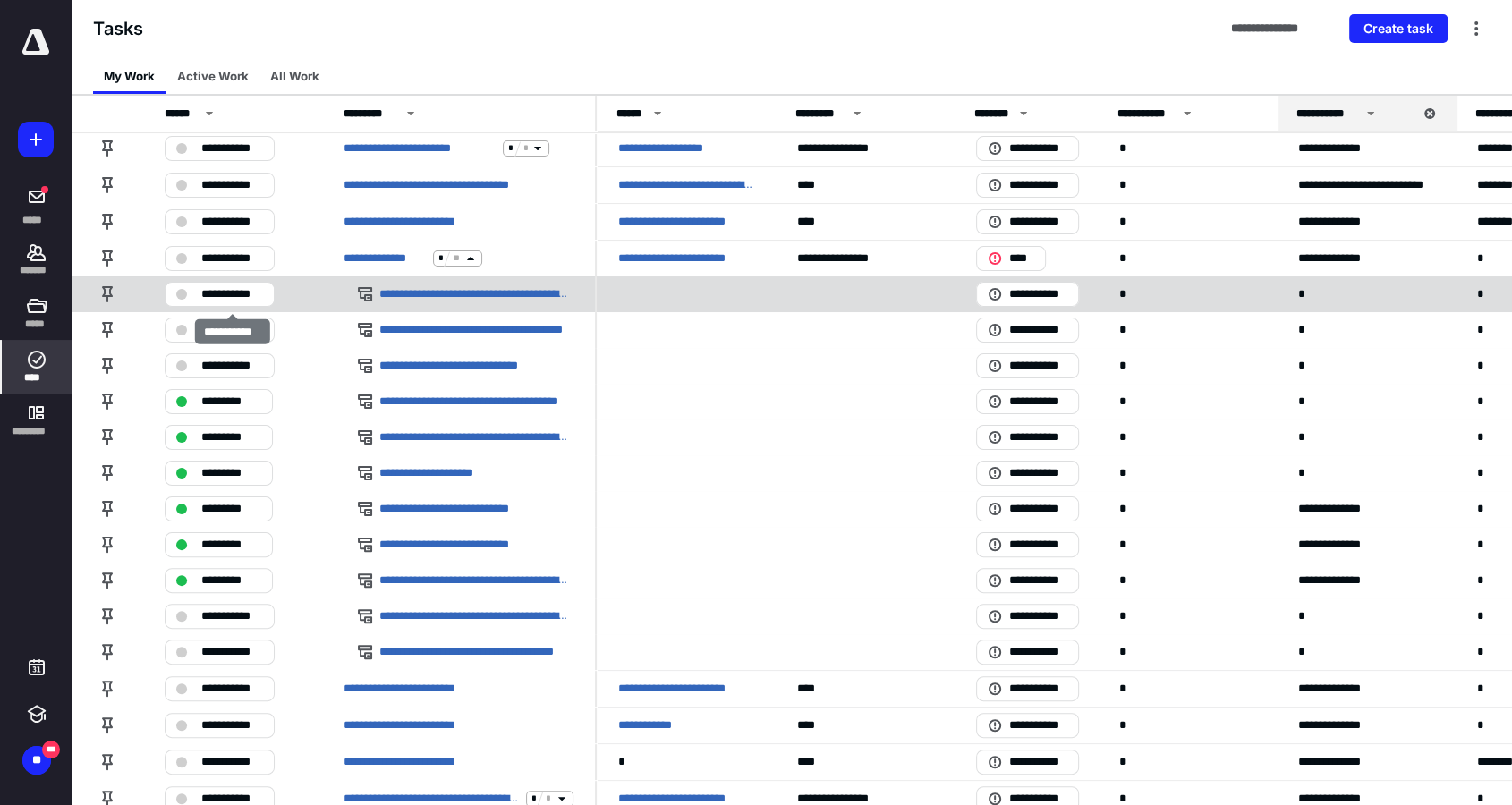 click on "**********" at bounding box center [232, 294] 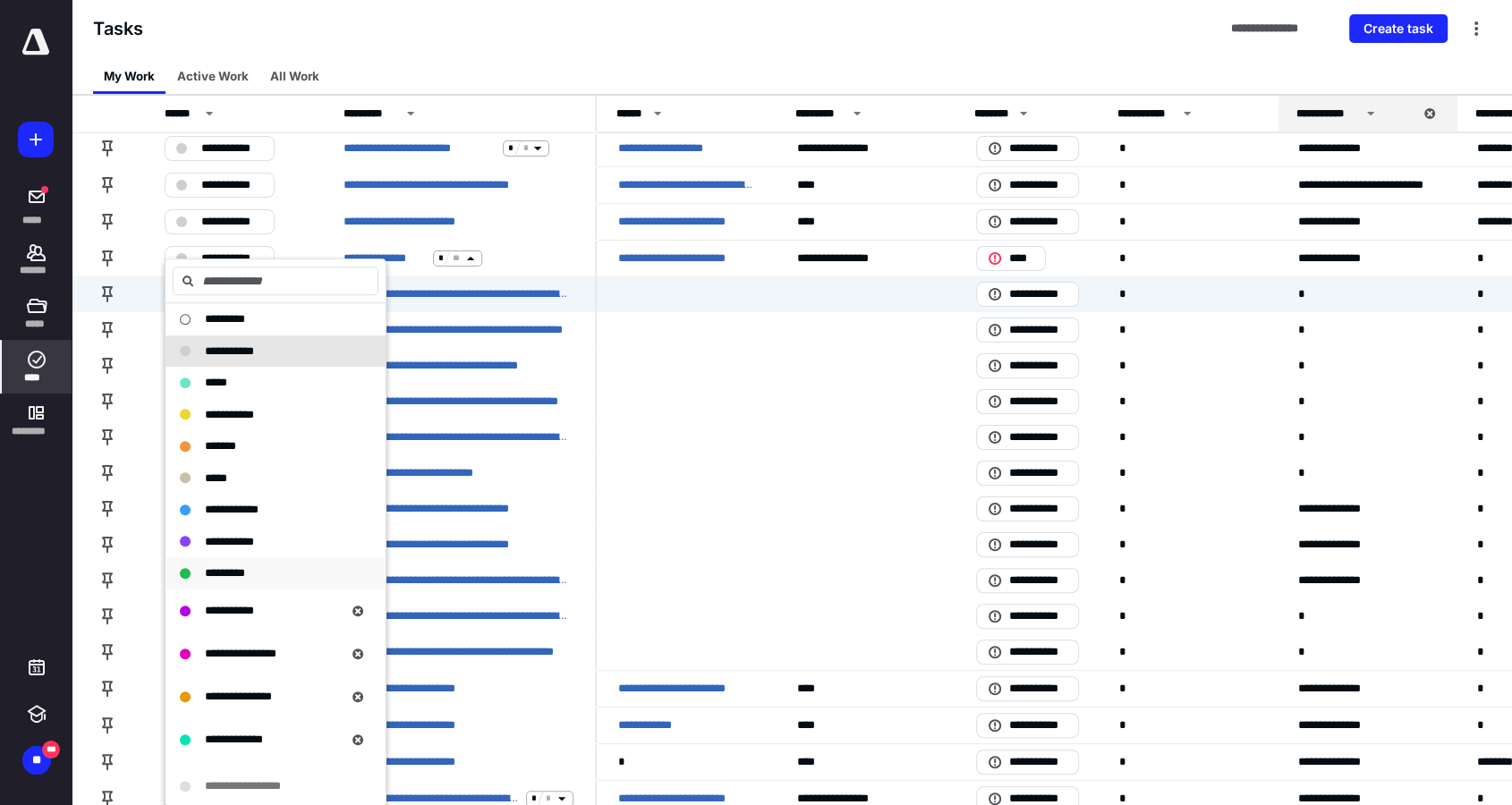 click on "*********" at bounding box center [276, 573] 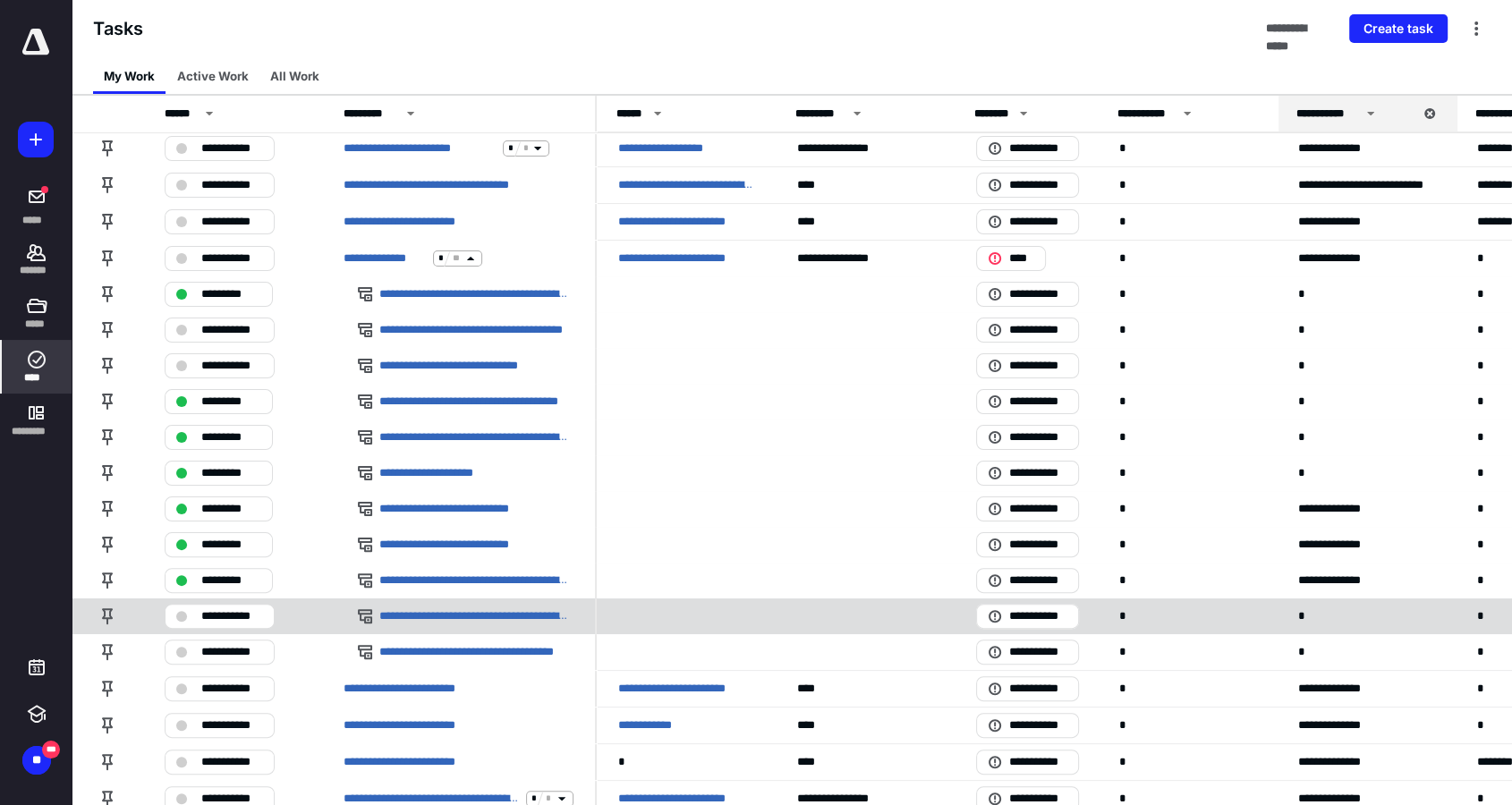 click on "**********" at bounding box center (232, 616) 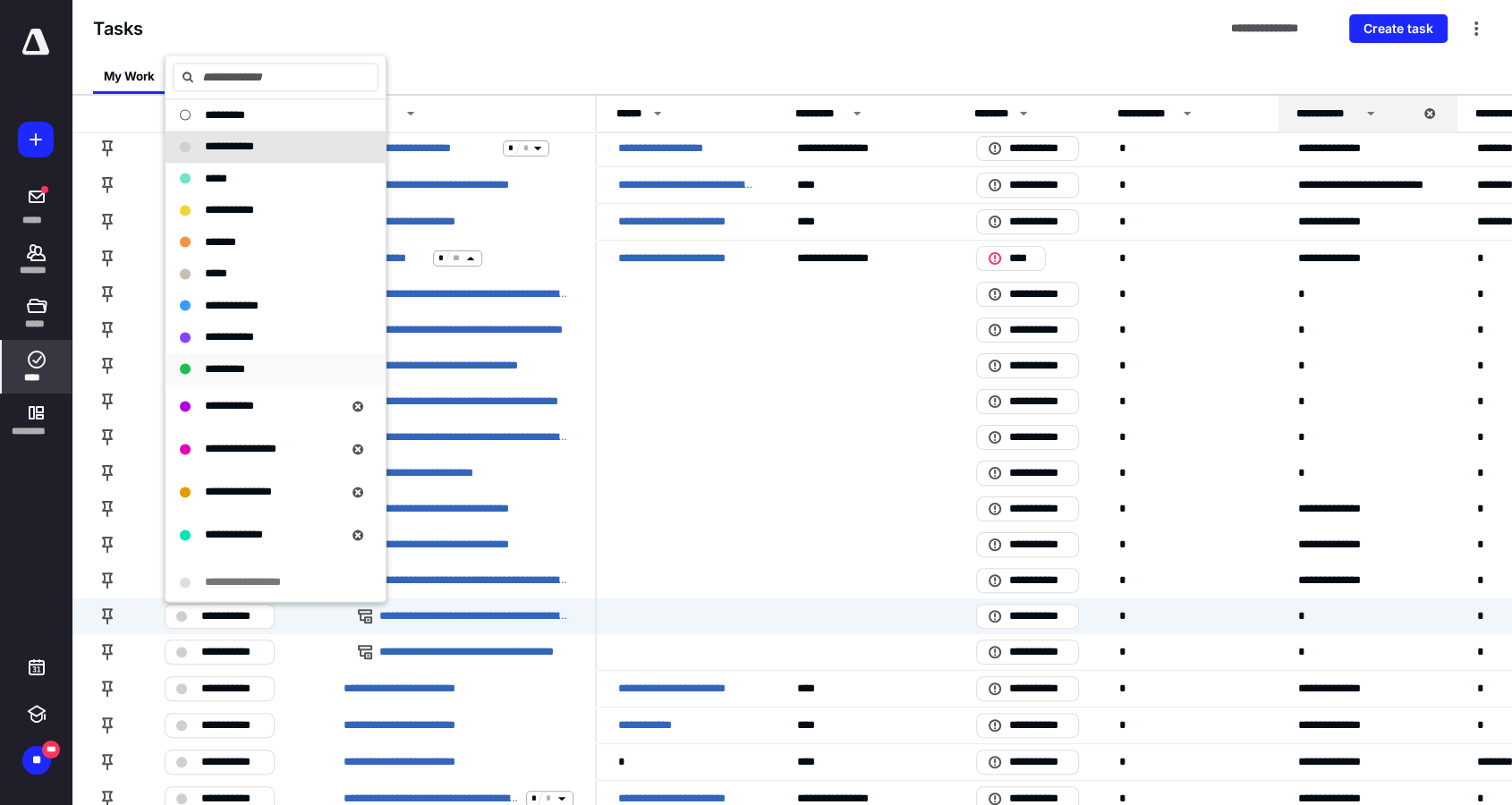 click on "*********" at bounding box center [276, 369] 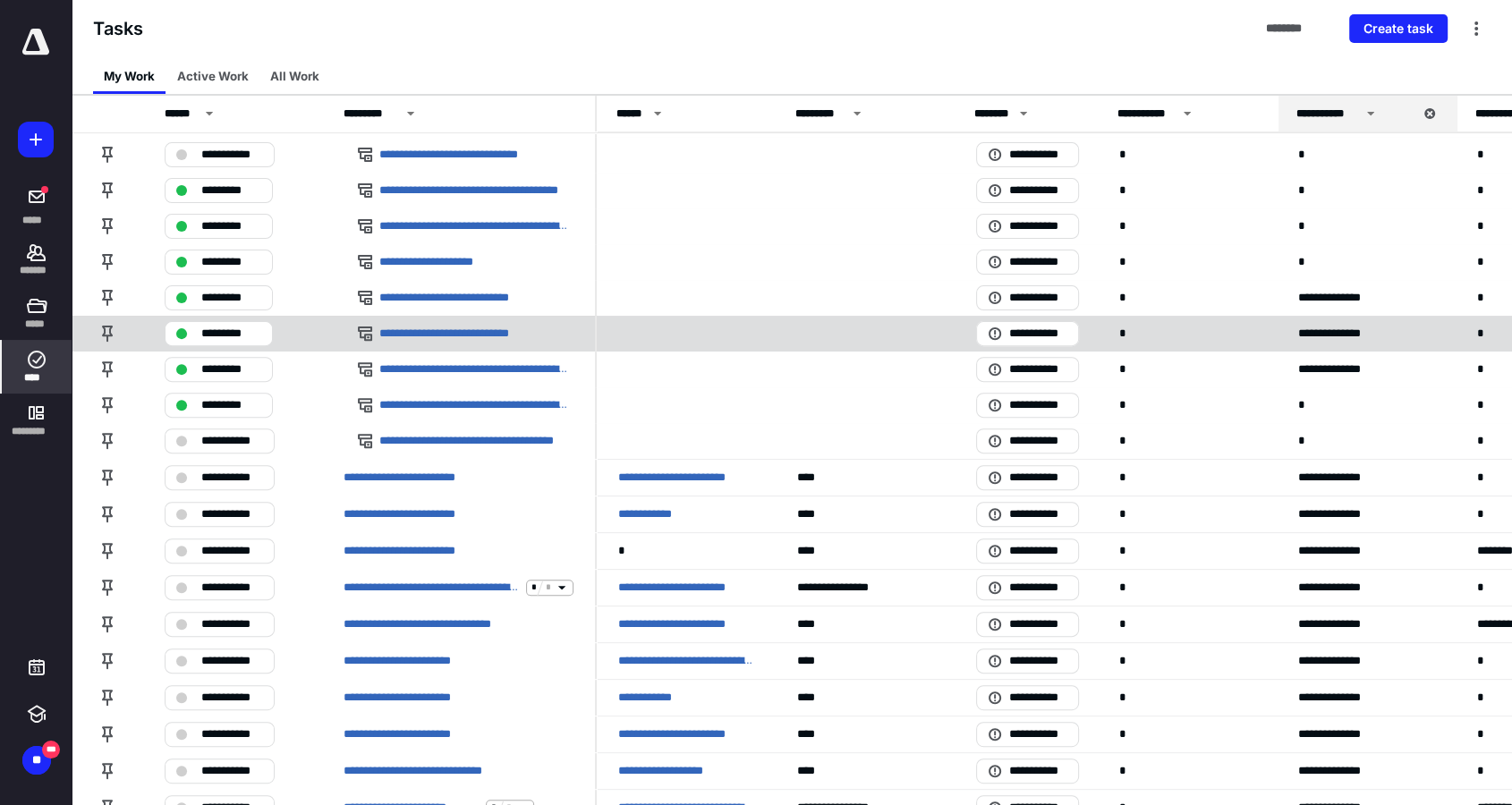 scroll, scrollTop: 523, scrollLeft: 0, axis: vertical 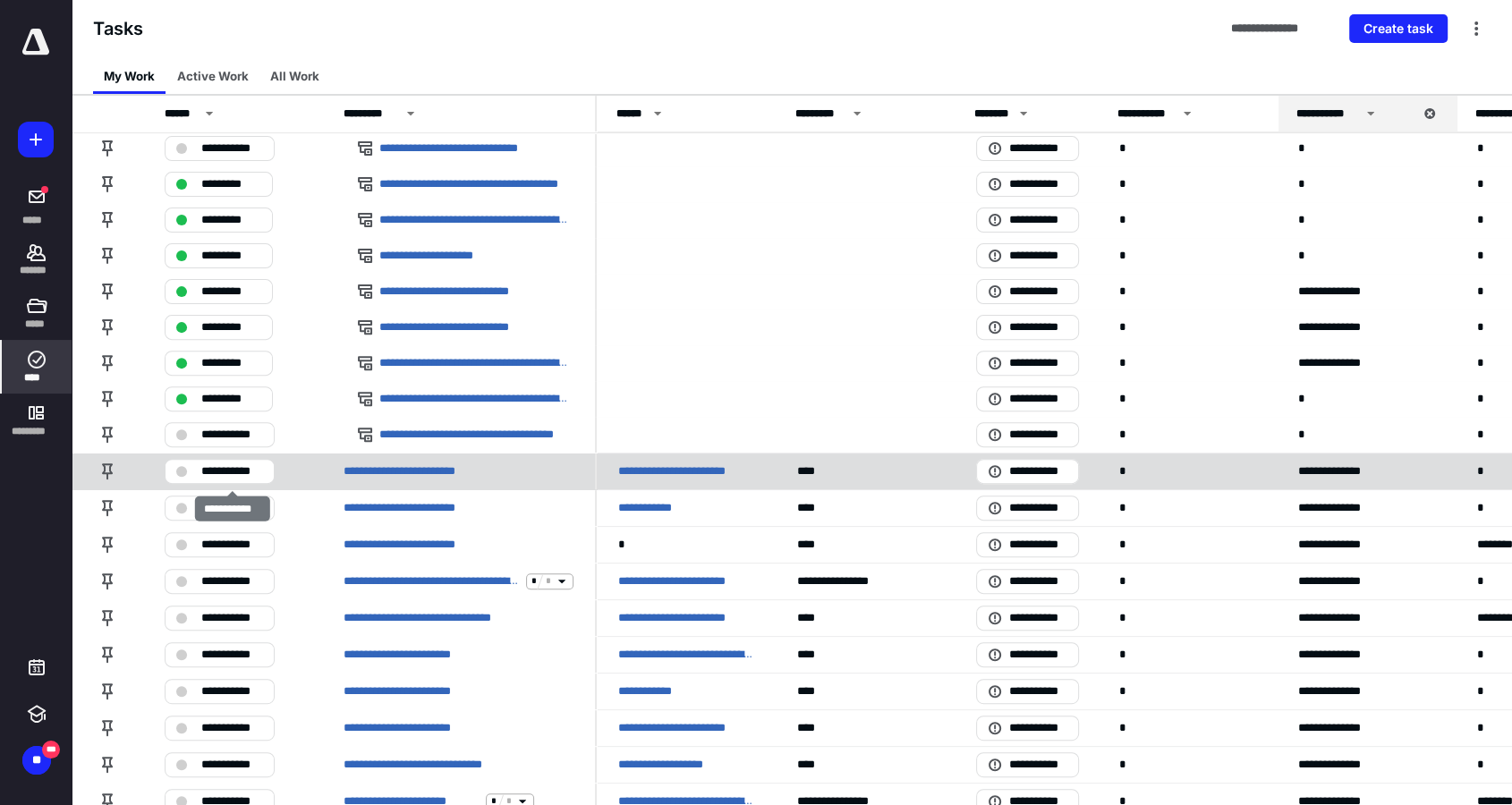 click on "**********" at bounding box center (232, 471) 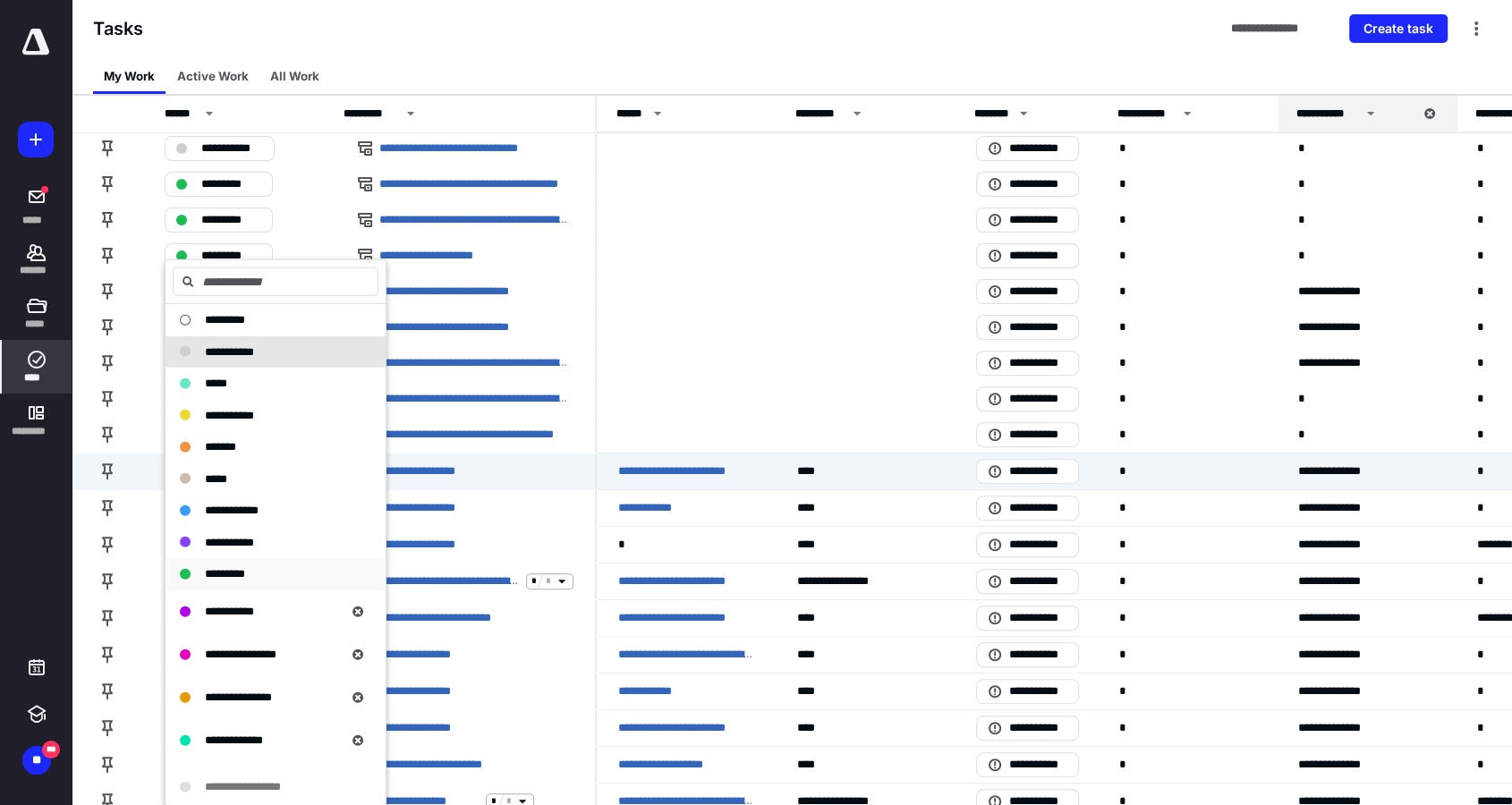 click on "*********" at bounding box center (265, 574) 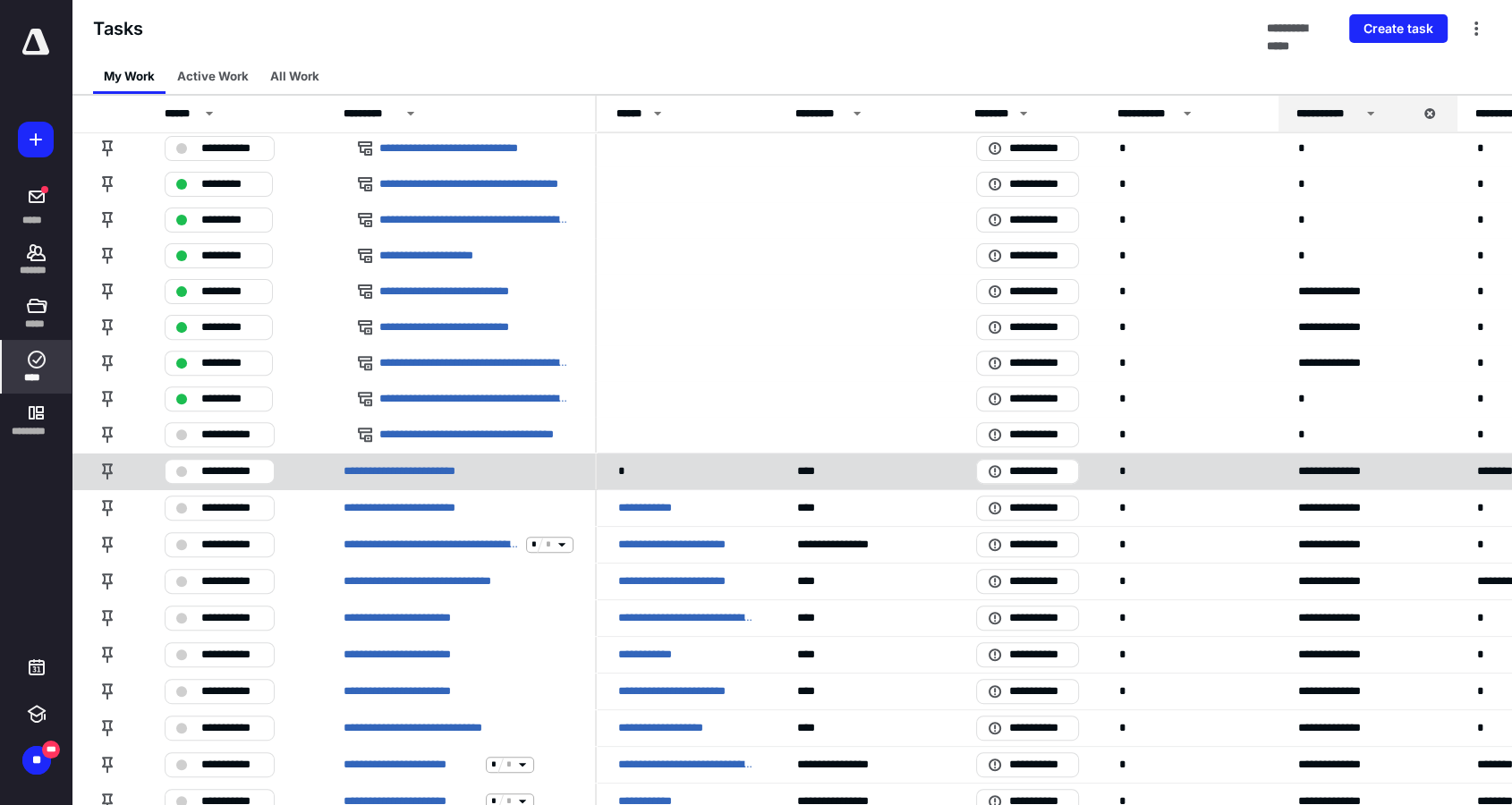 click on "**********" at bounding box center [232, 471] 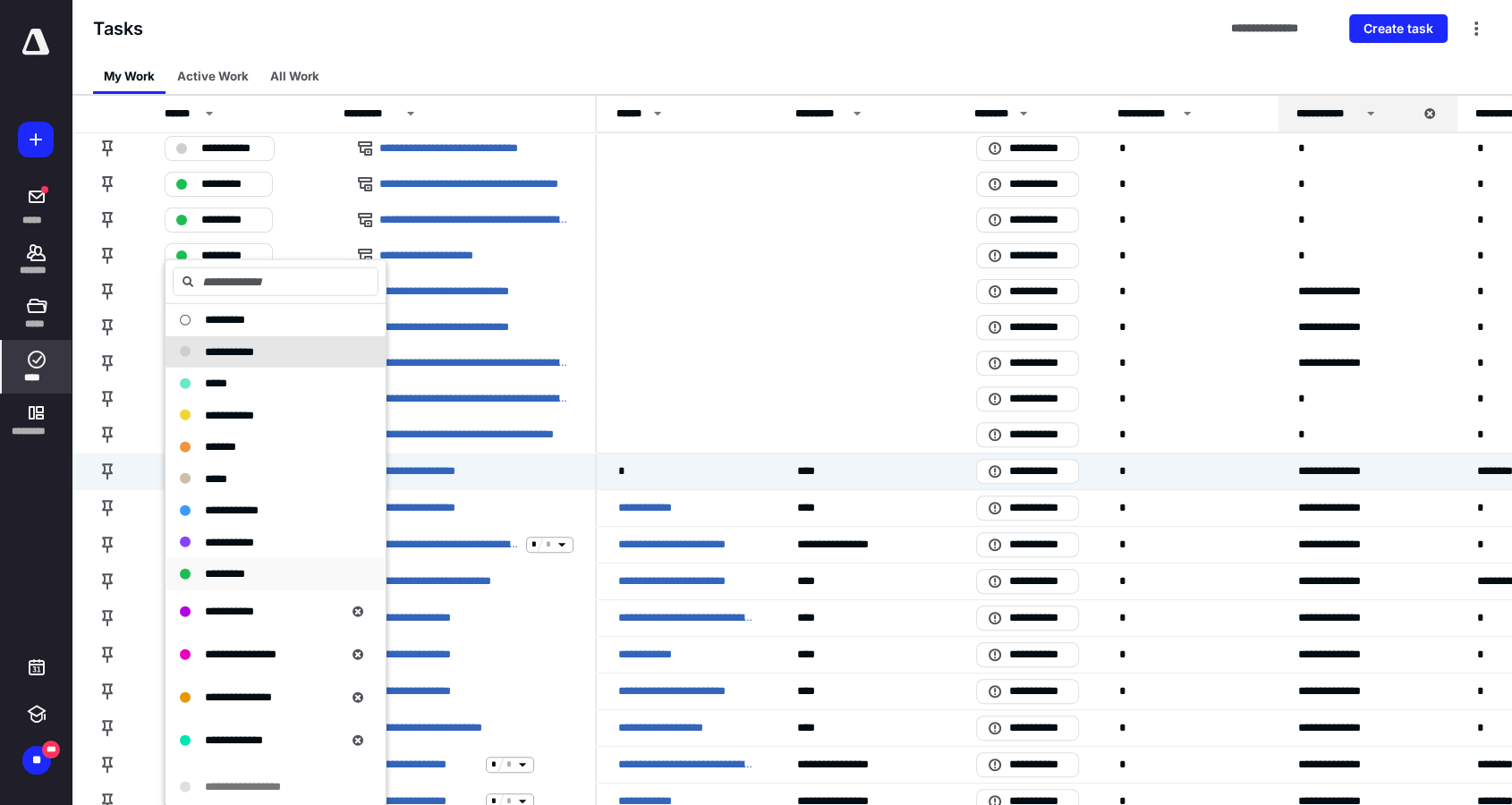 click on "*********" at bounding box center (225, 573) 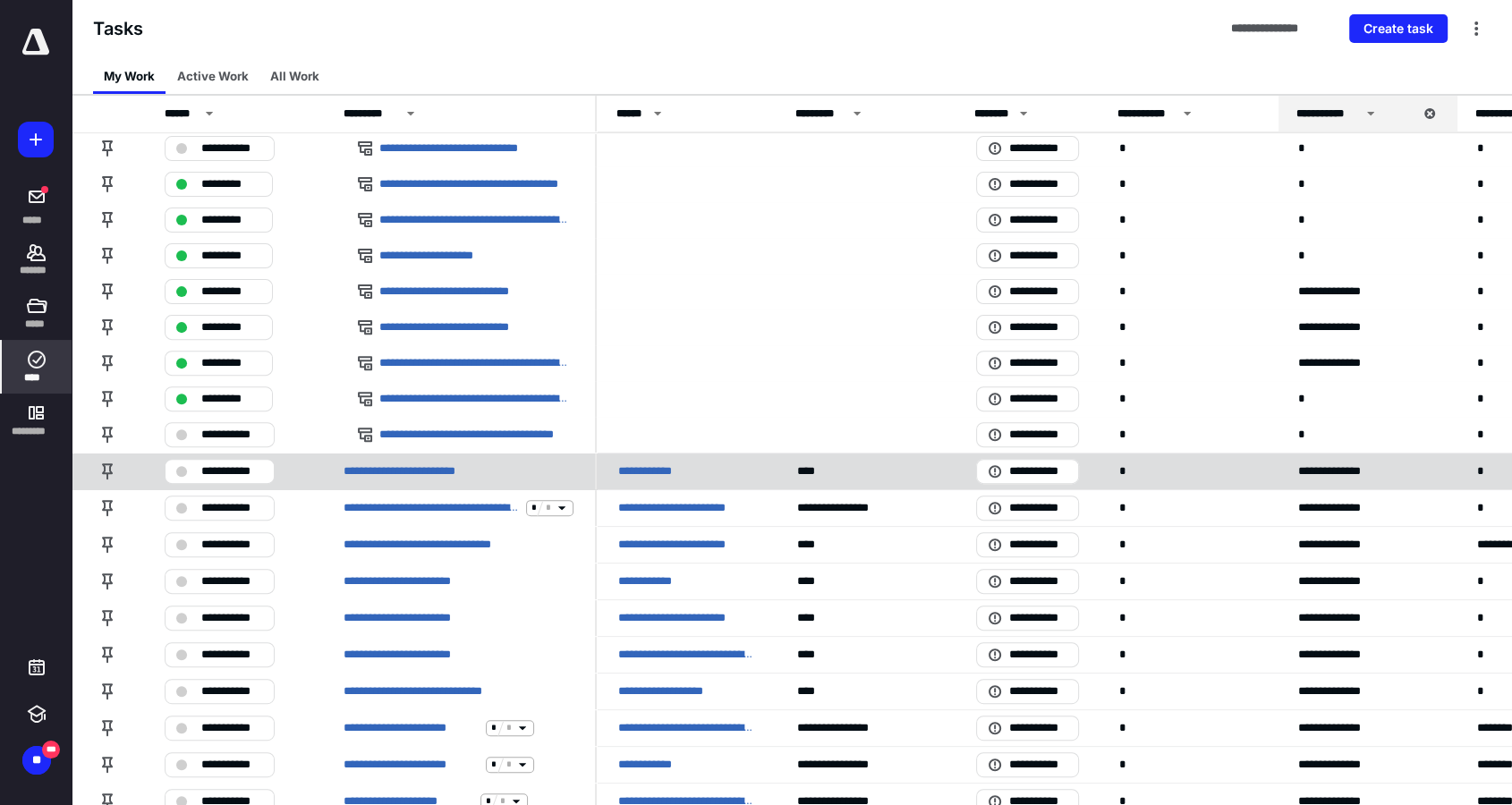click on "**********" at bounding box center (232, 471) 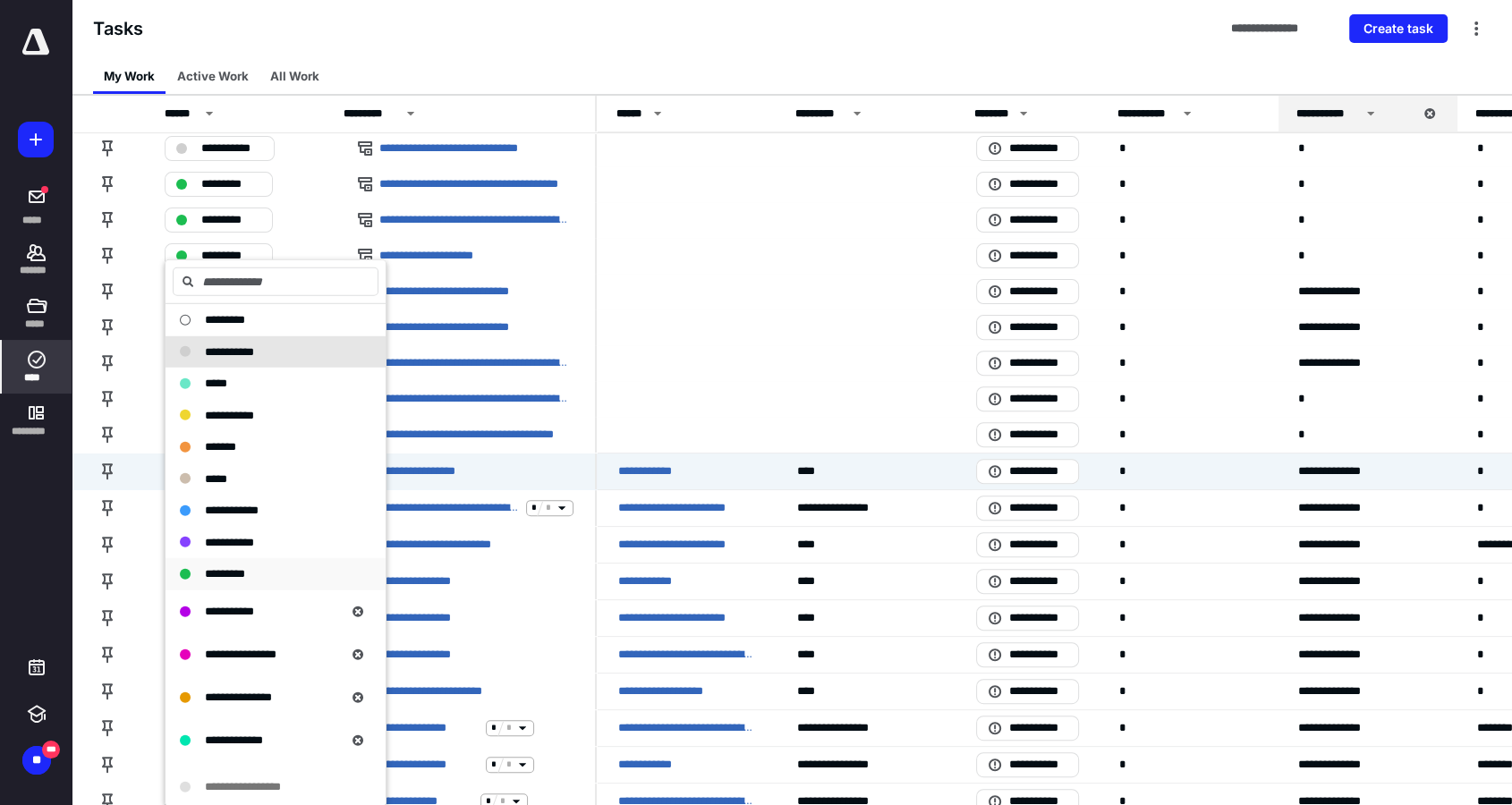 click on "*********" at bounding box center [225, 573] 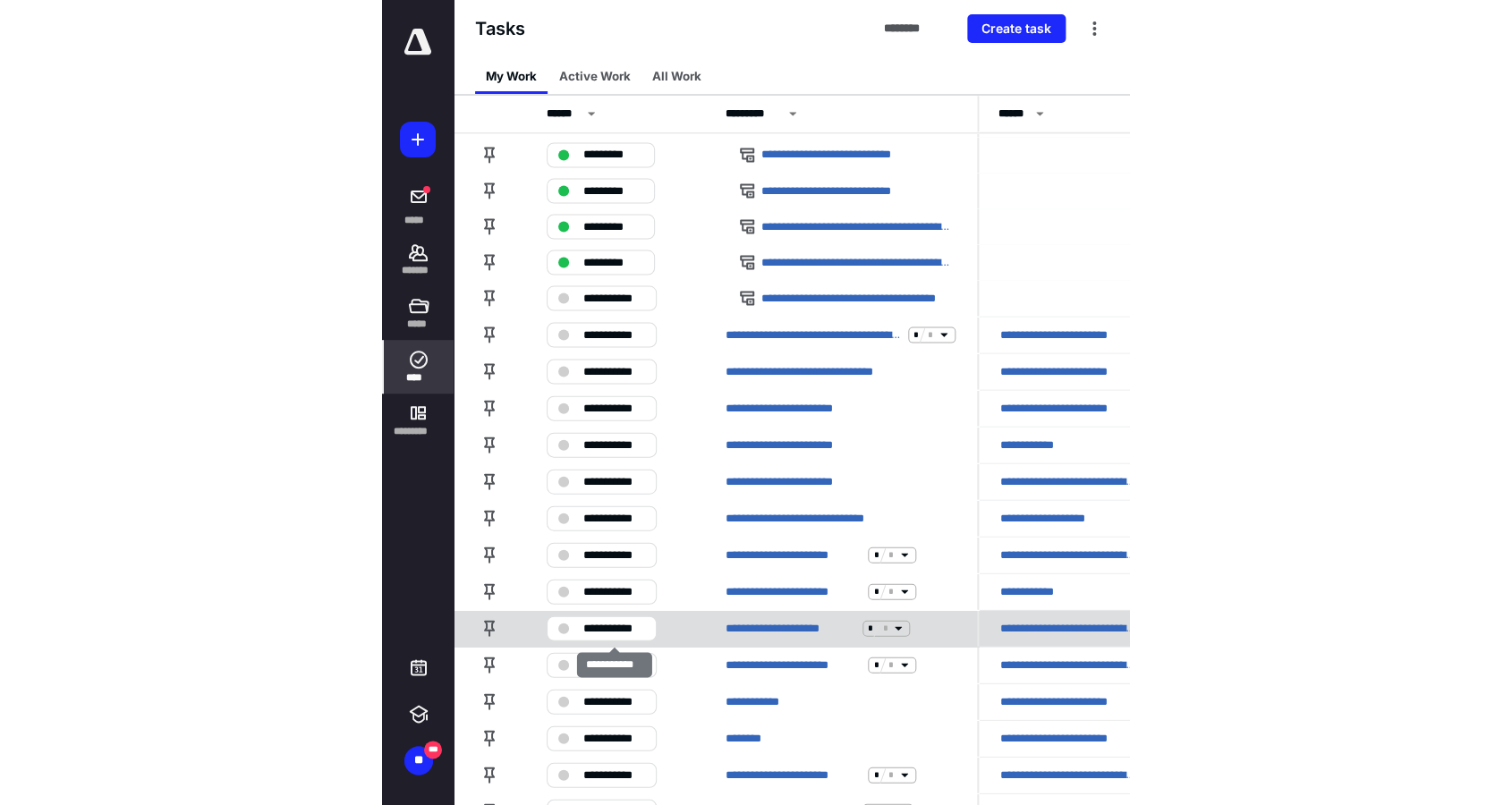 scroll, scrollTop: 662, scrollLeft: 0, axis: vertical 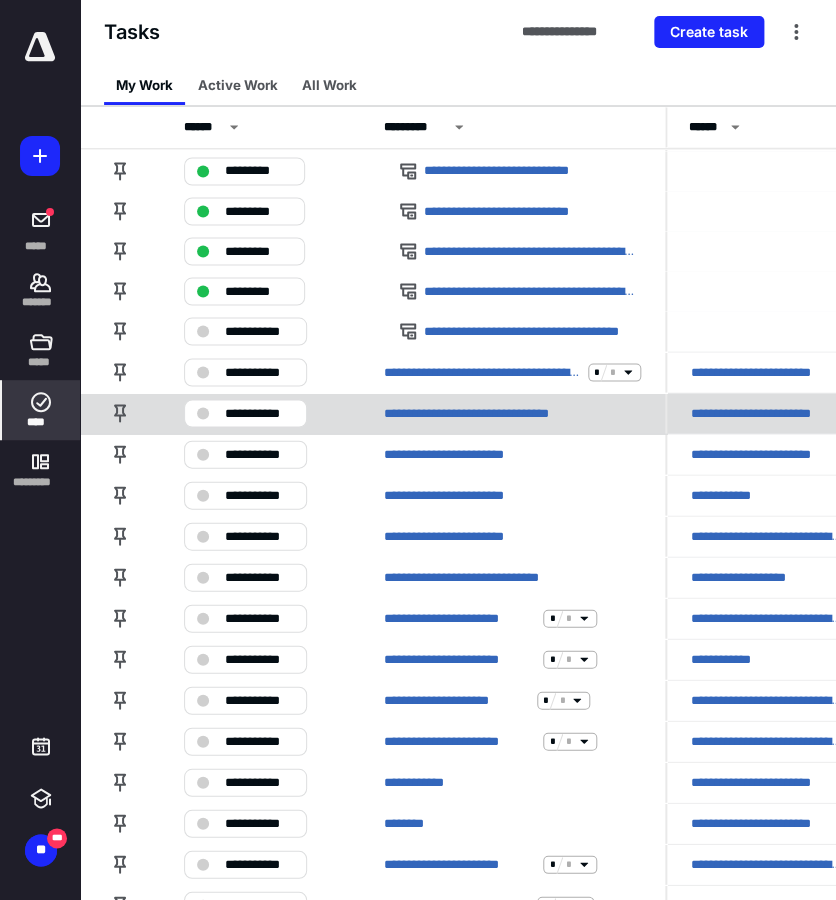 click on "**********" at bounding box center (259, 413) 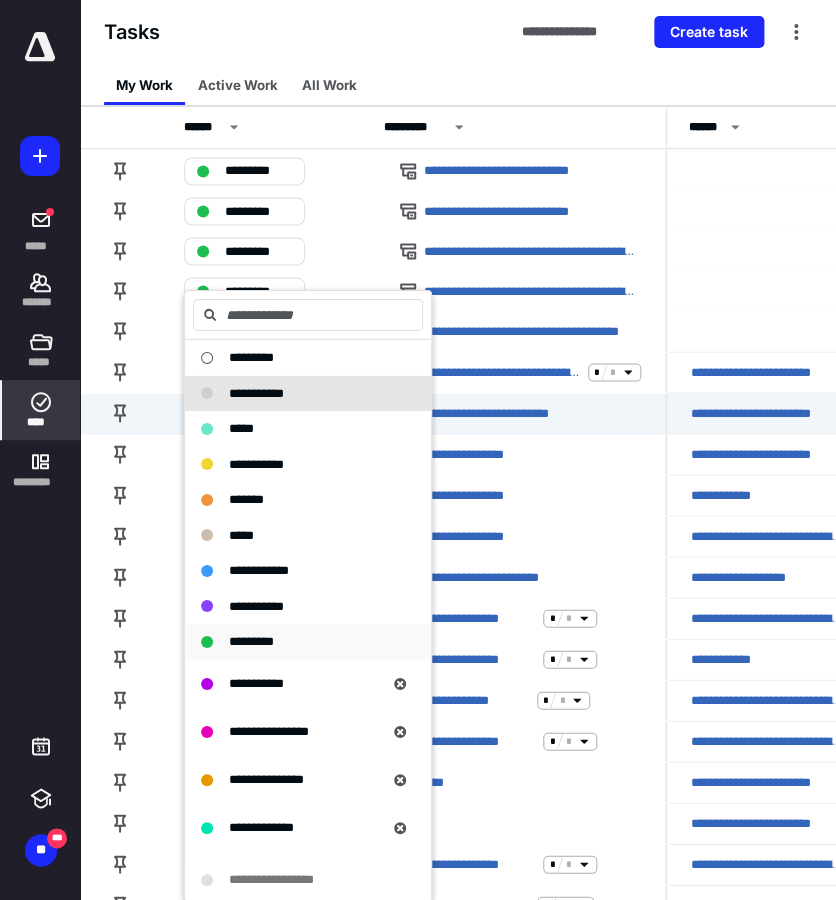 click on "*********" at bounding box center [251, 640] 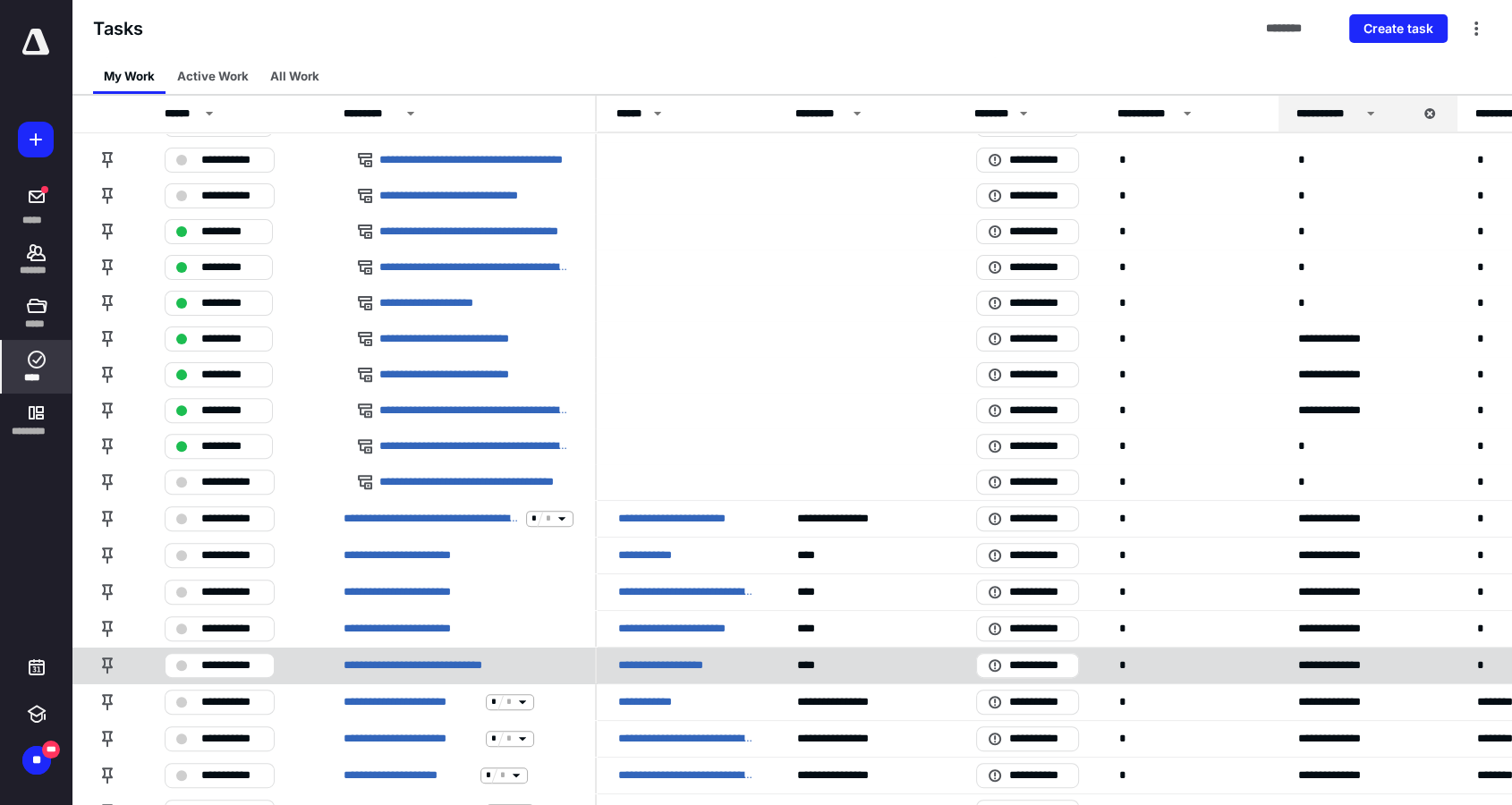 scroll, scrollTop: 472, scrollLeft: 0, axis: vertical 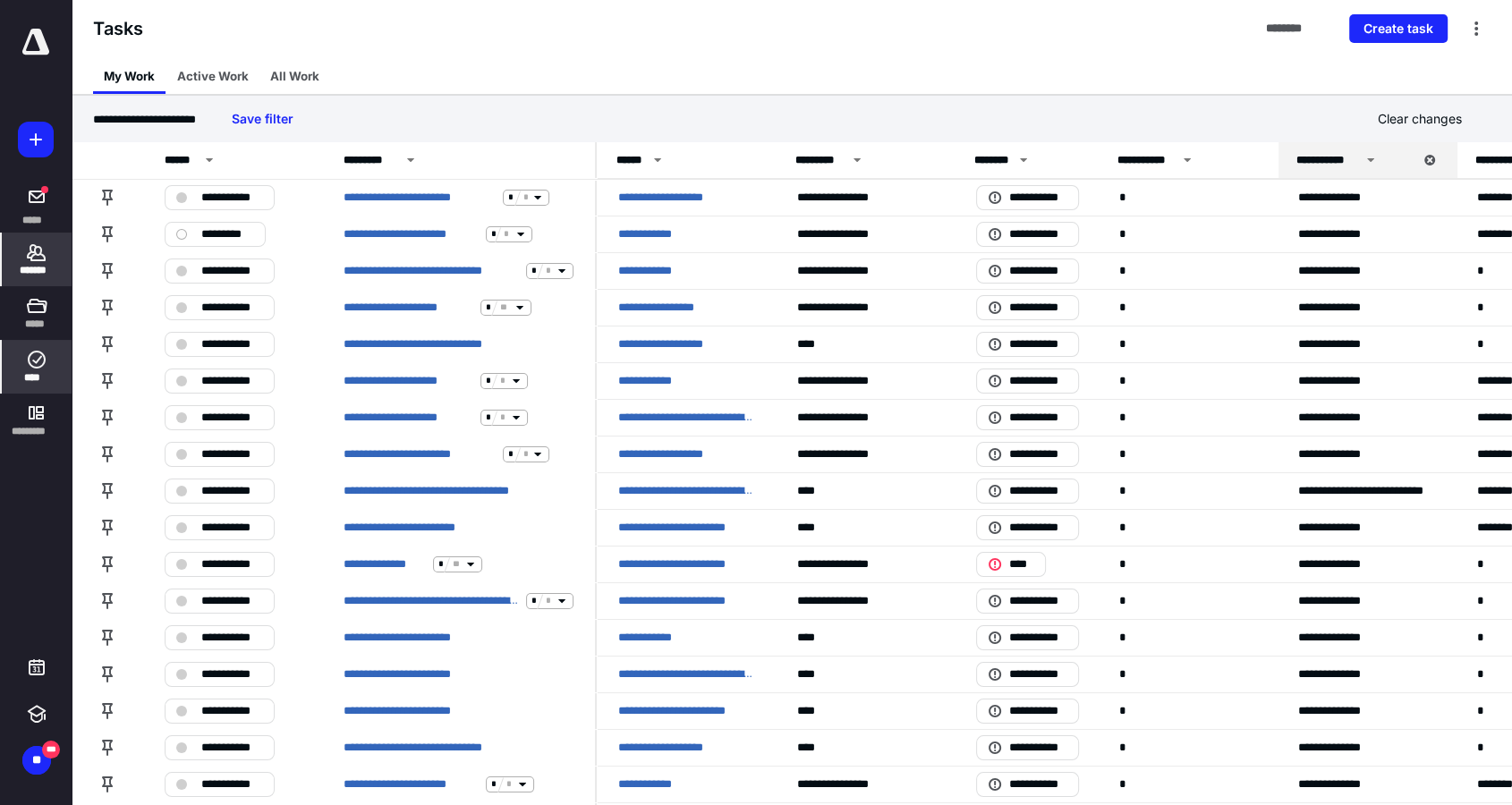 click on "*******" at bounding box center (37, 259) 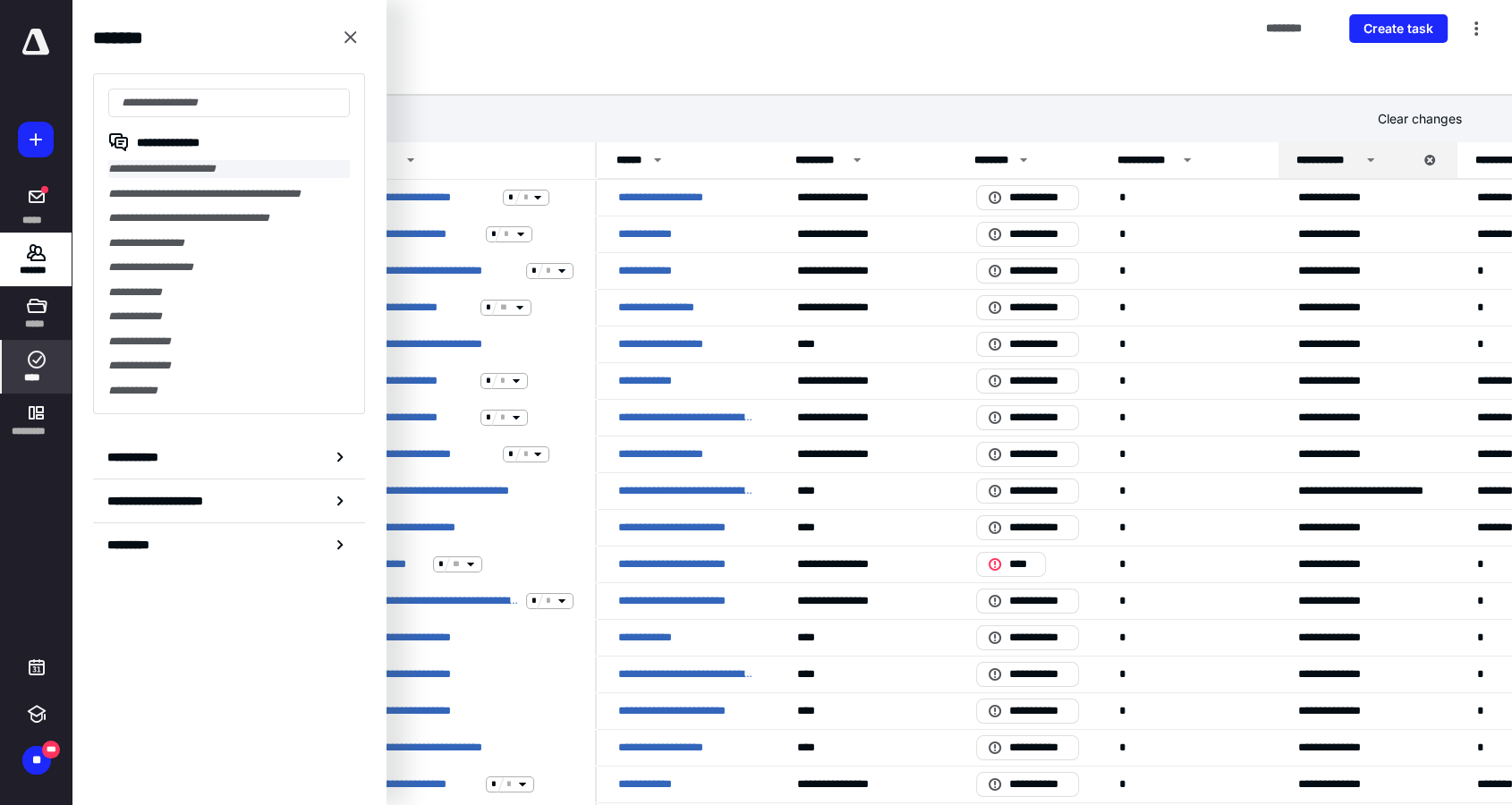 click on "**********" at bounding box center (229, 169) 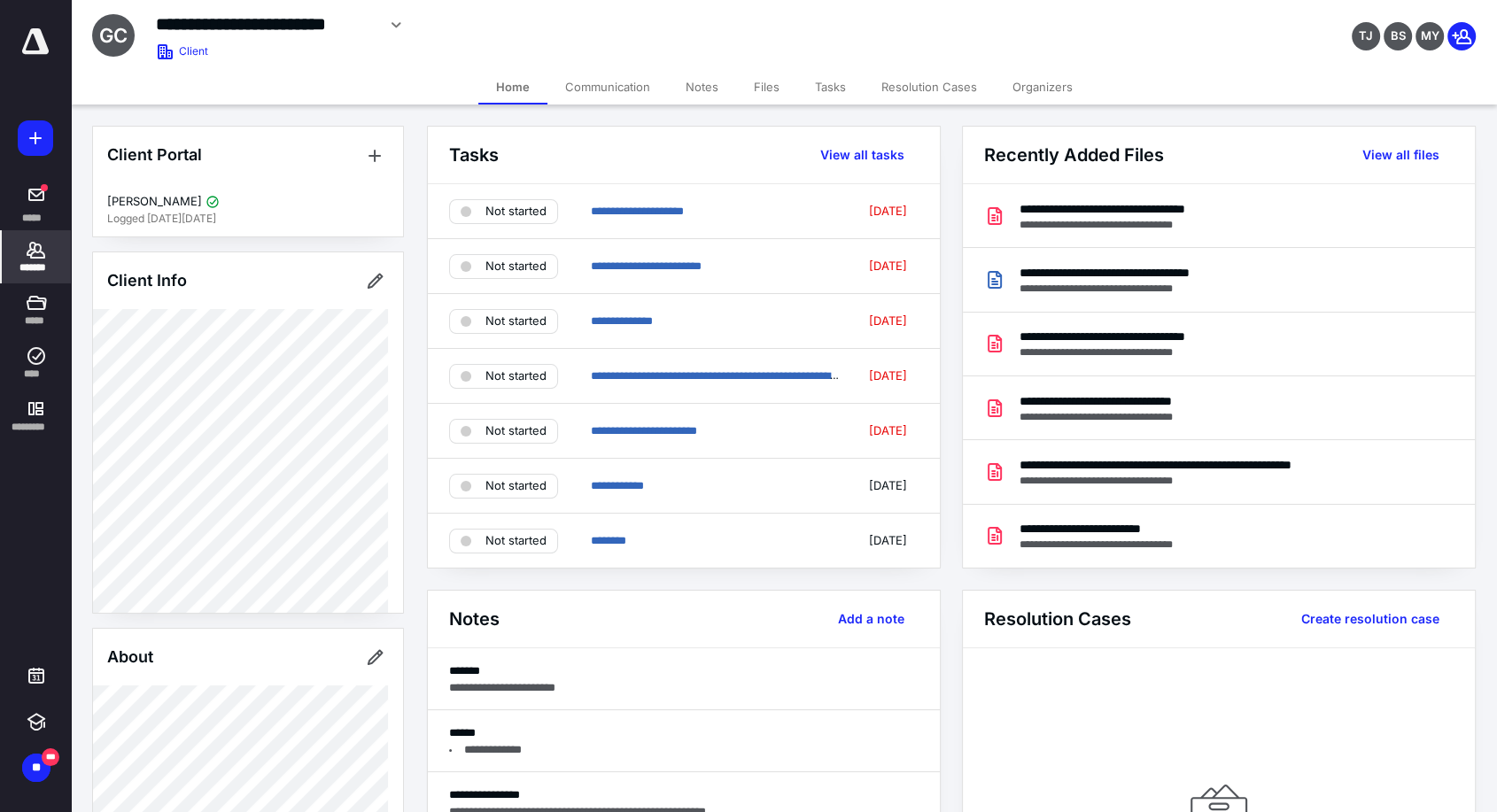 click on "Tasks" at bounding box center (830, 87) 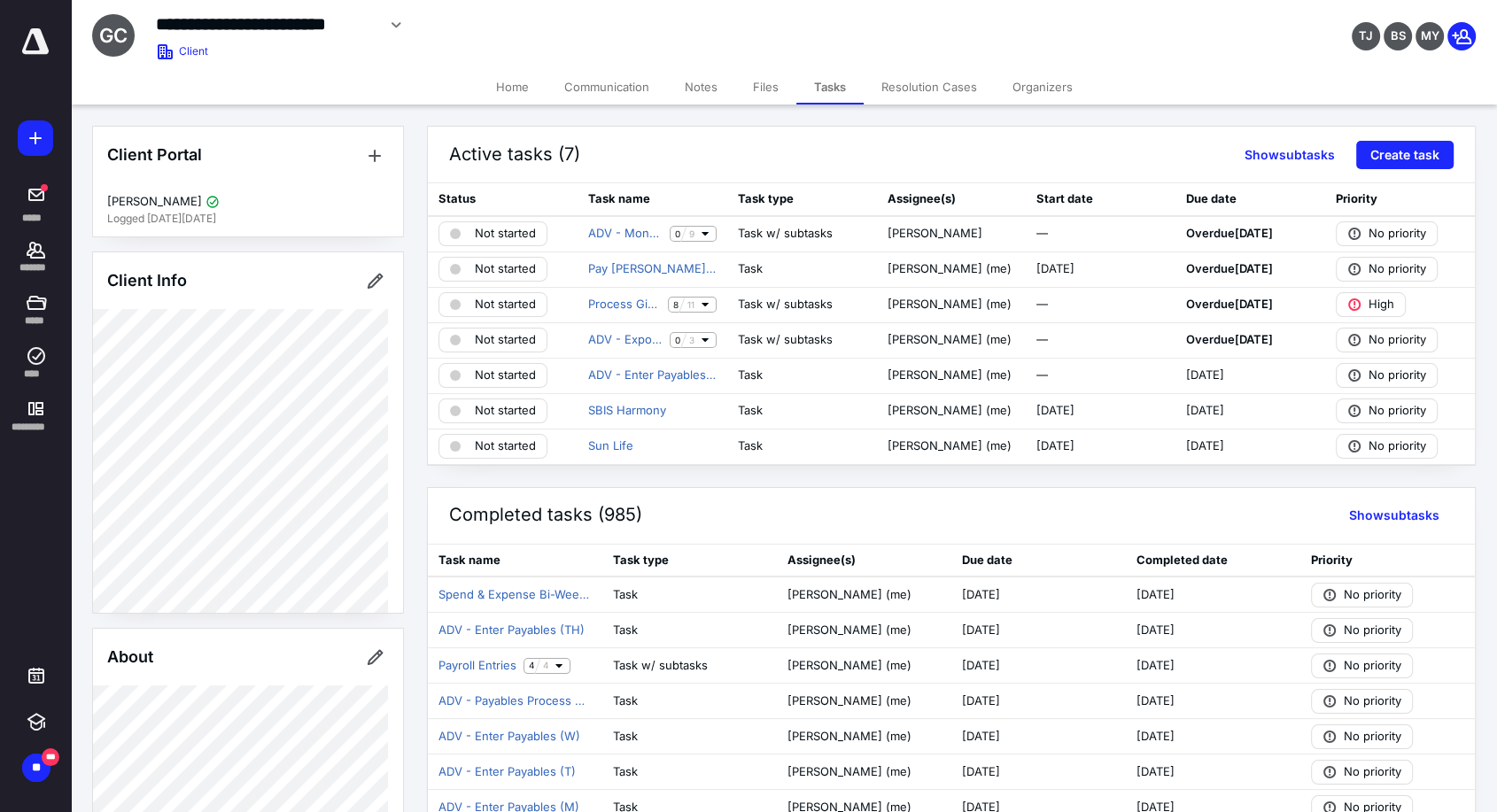 click on "Notes" at bounding box center [701, 87] 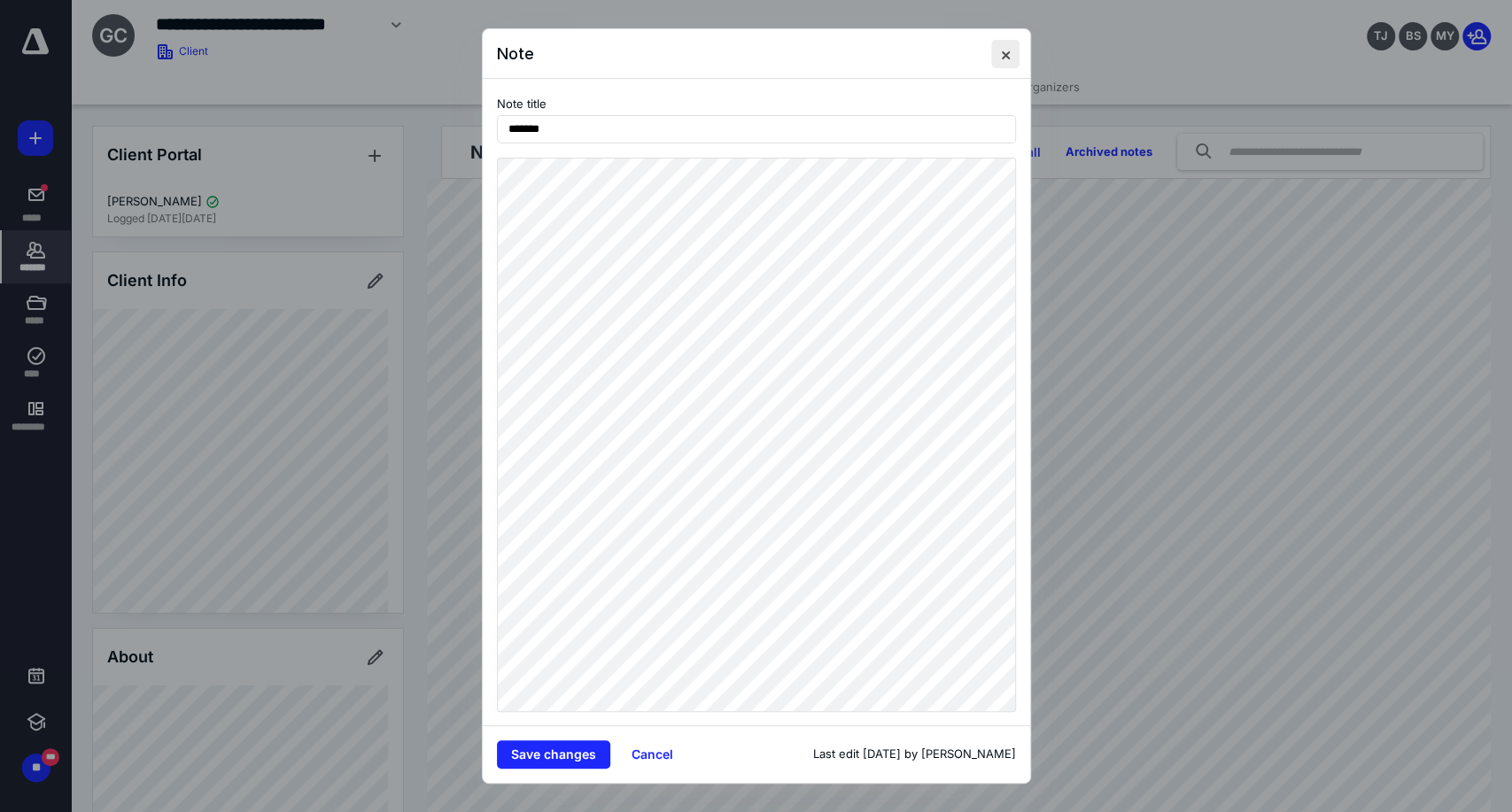 click at bounding box center [1005, 54] 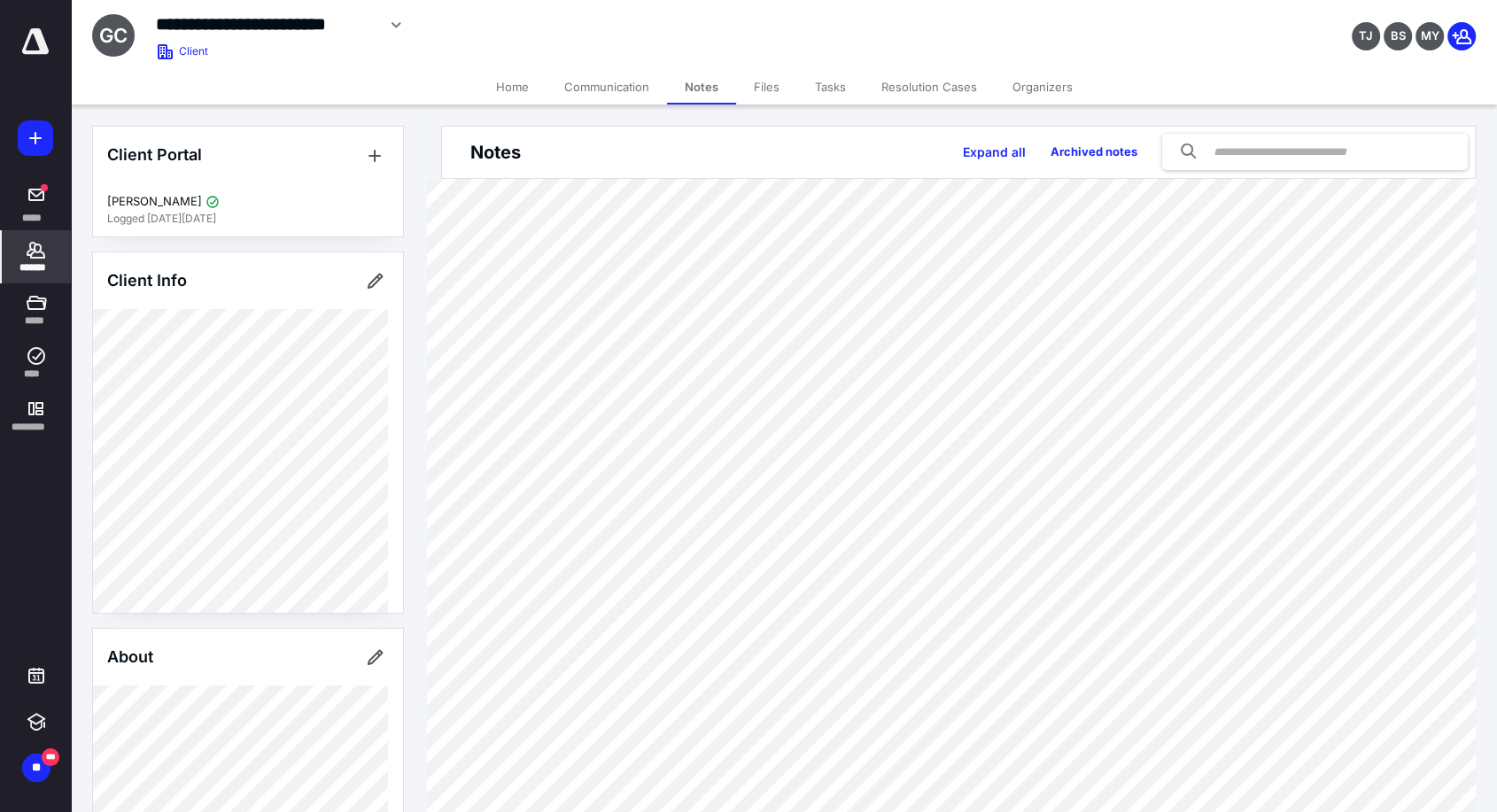click 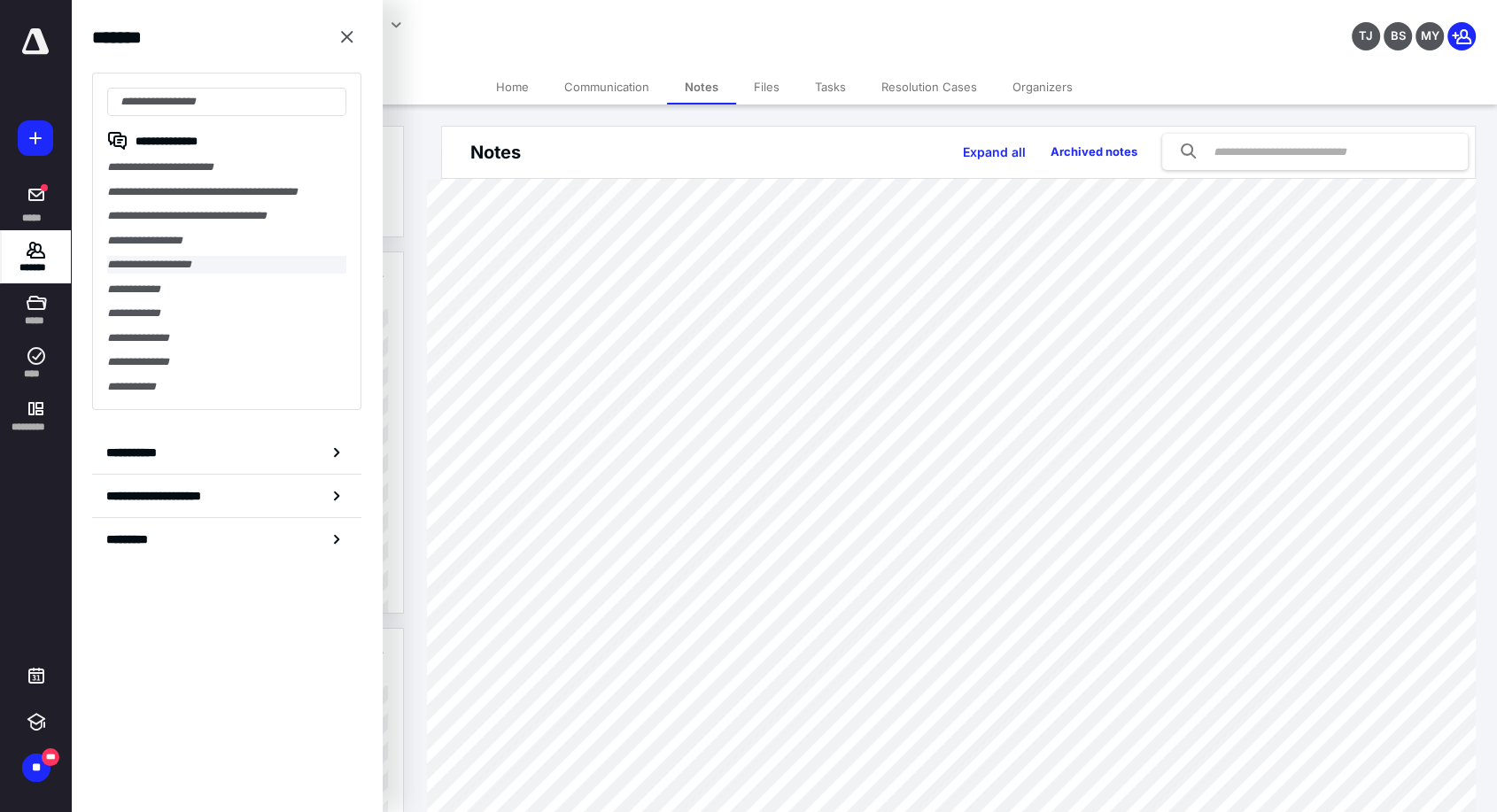 click on "**********" at bounding box center [227, 265] 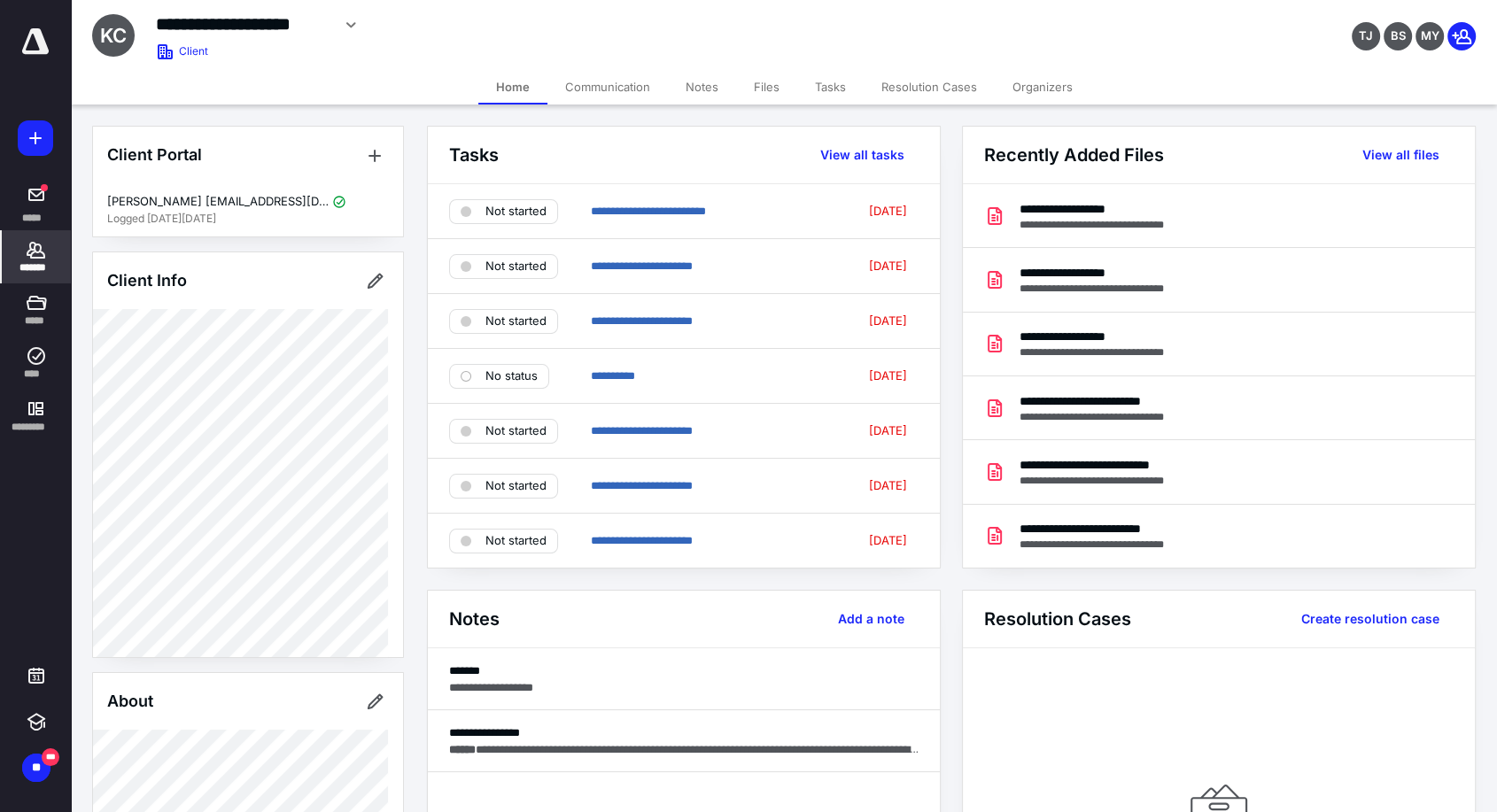 click on "Files" at bounding box center [766, 87] 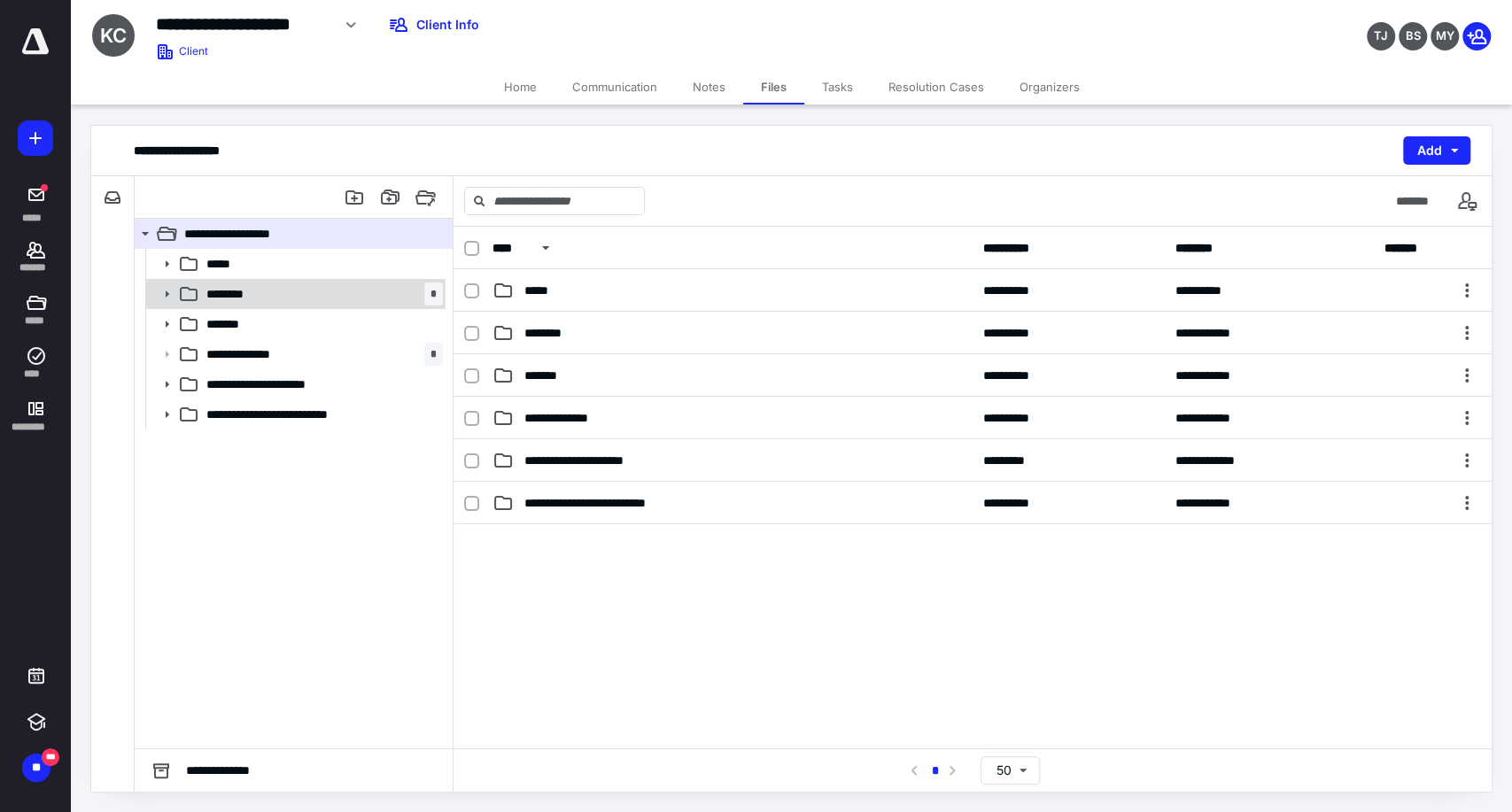 click on "******** *" at bounding box center (321, 294) 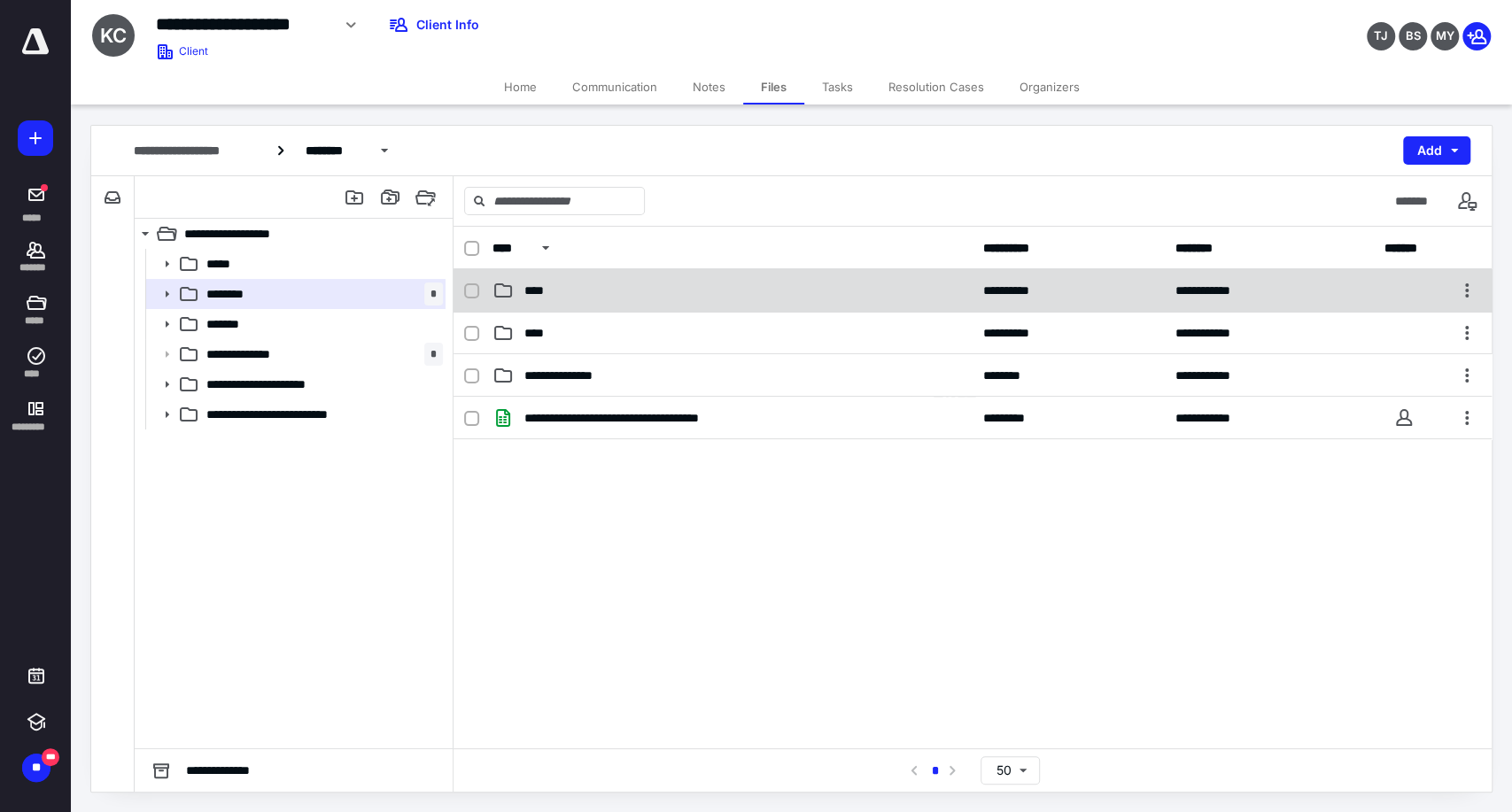 click on "****" at bounding box center [733, 290] 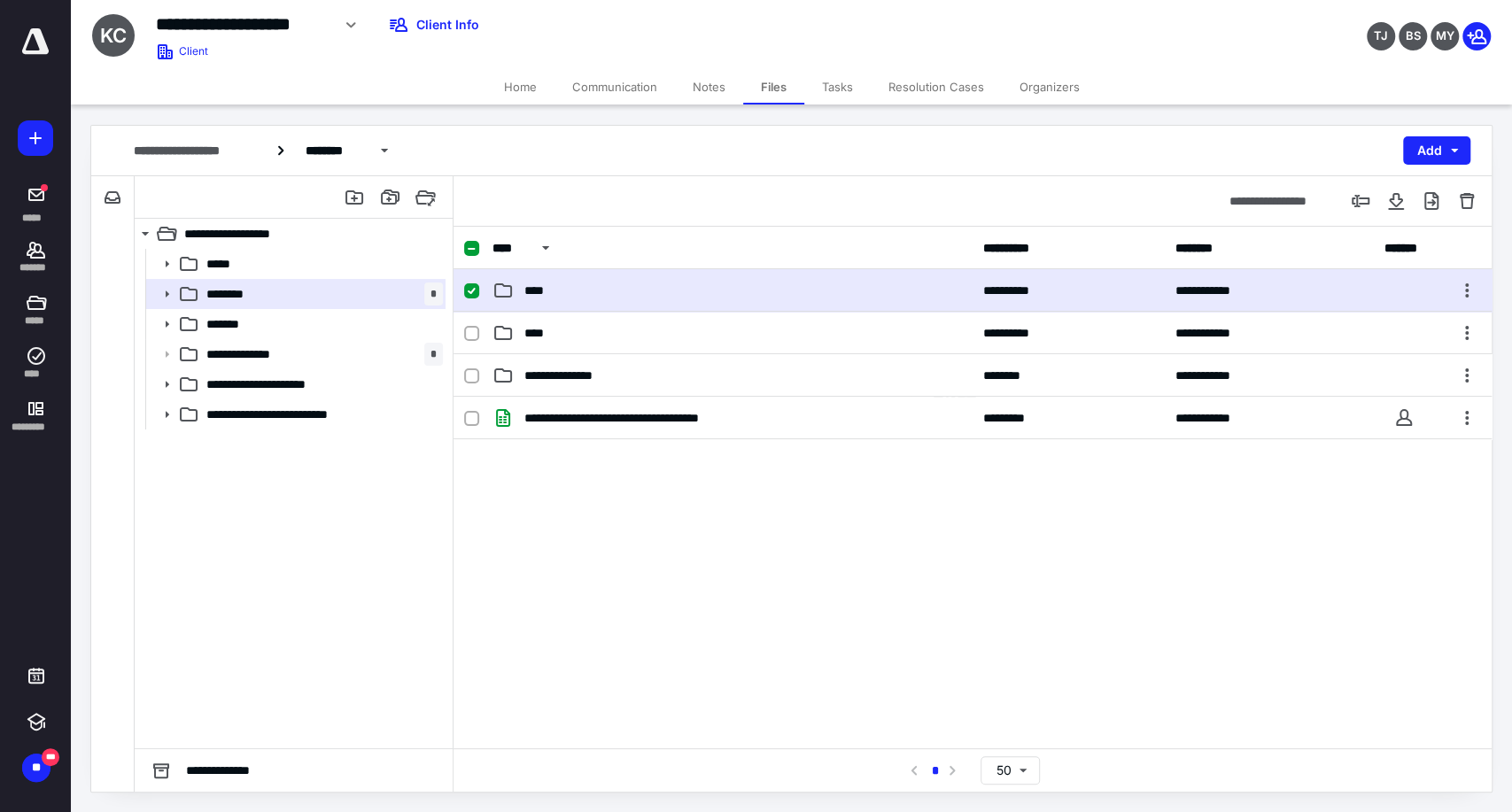 click on "****" at bounding box center (733, 290) 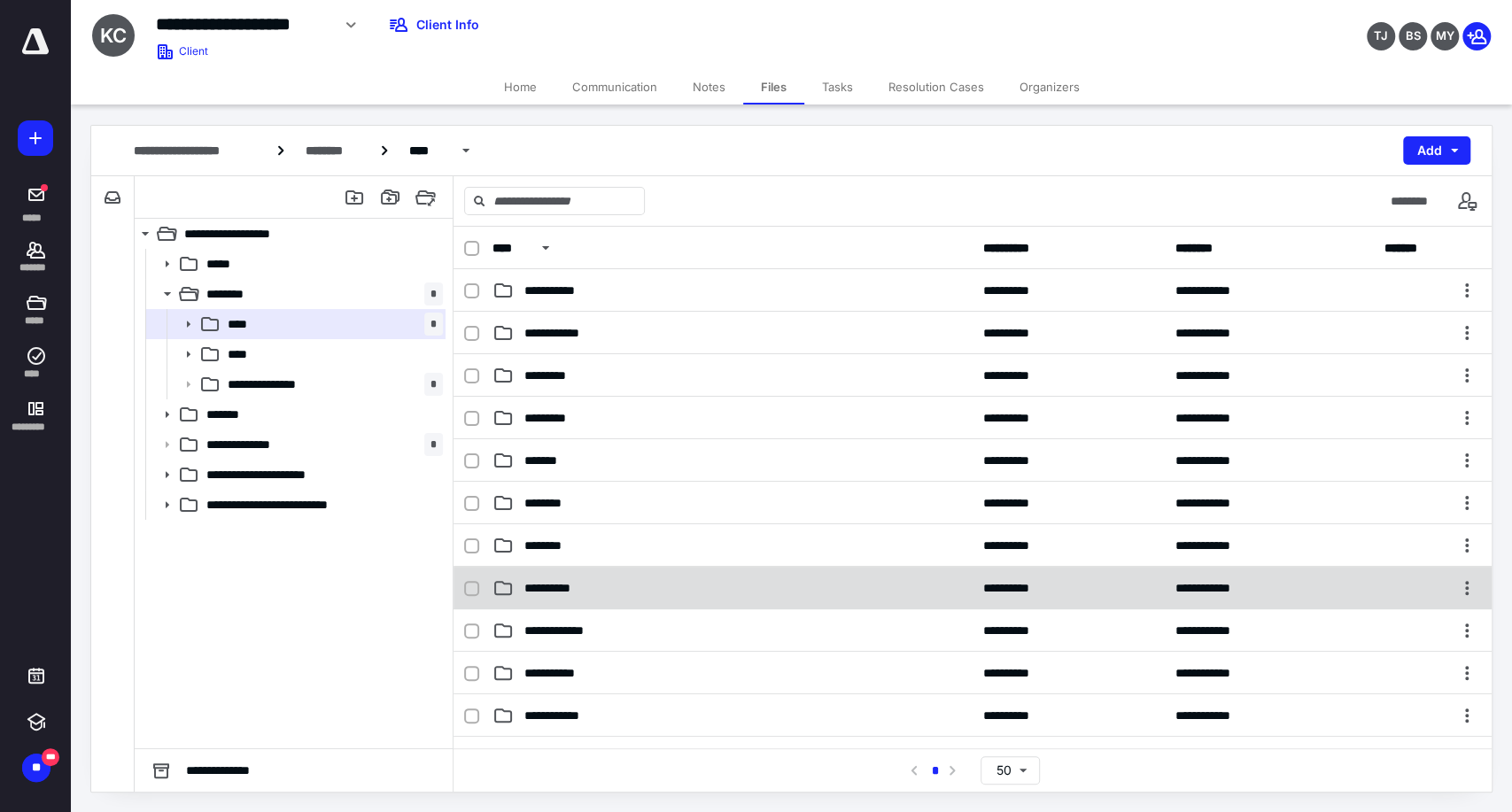 click on "**********" at bounding box center (973, 588) 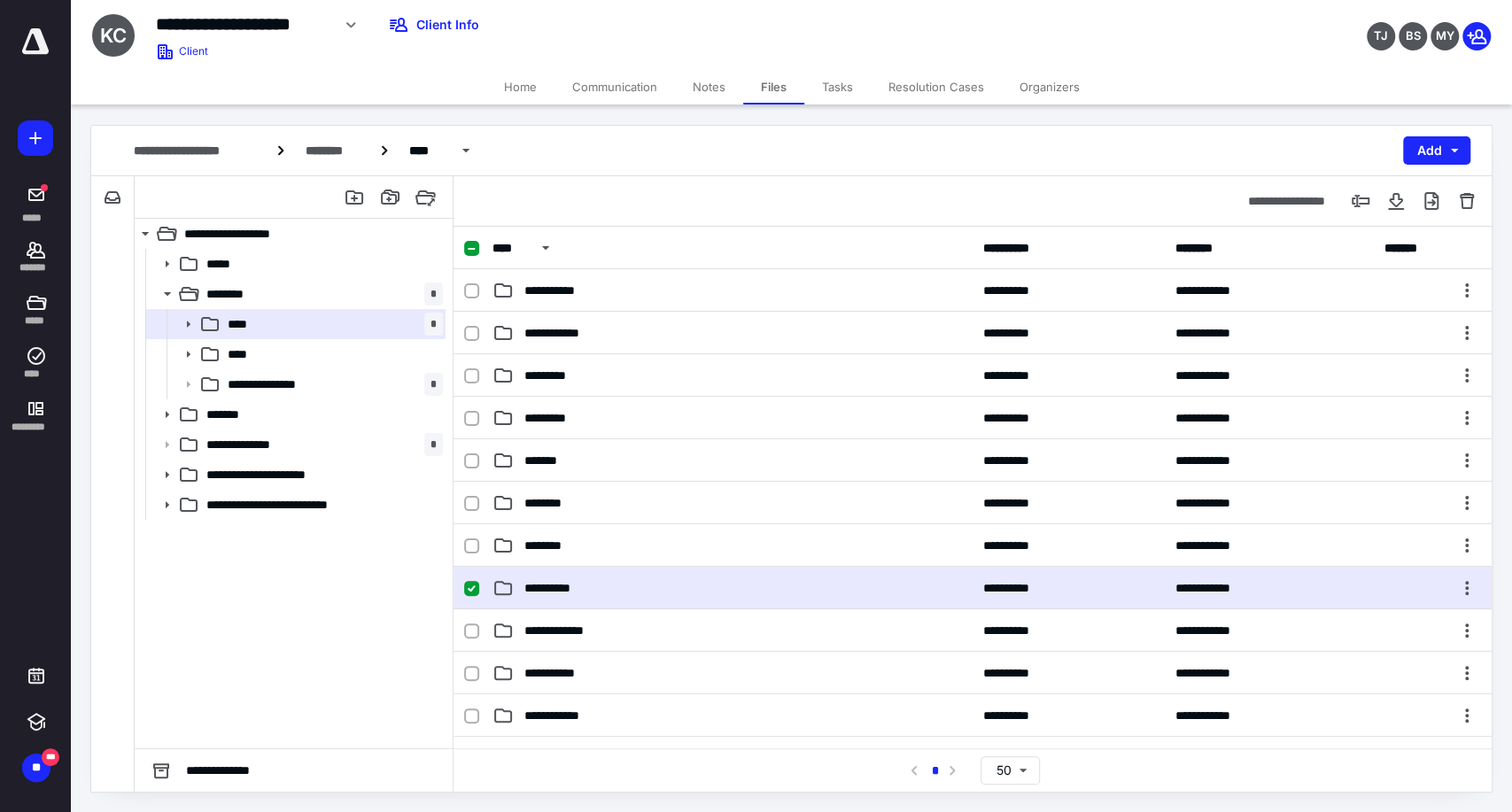 click on "**********" at bounding box center (973, 588) 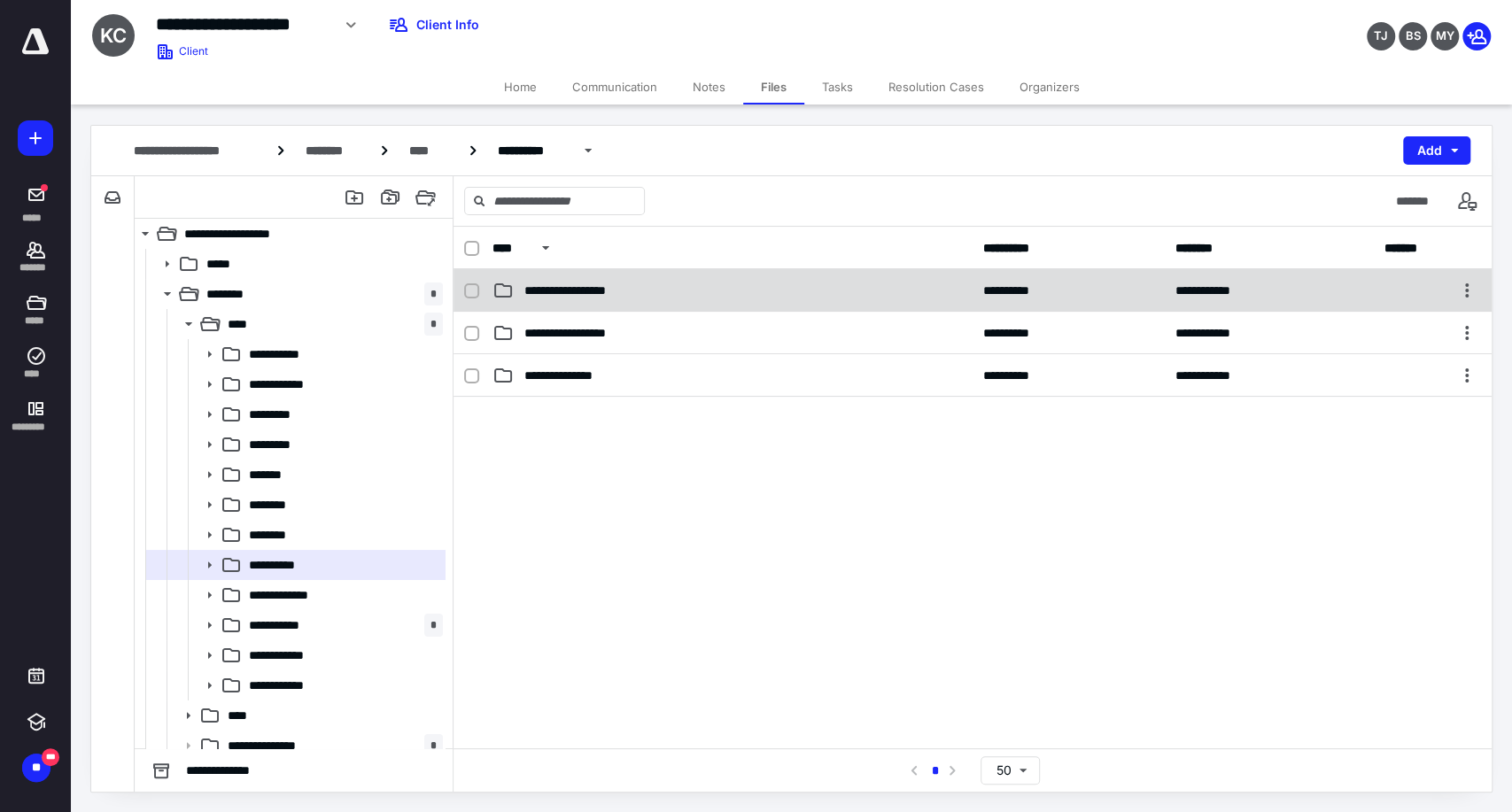 click on "**********" at bounding box center (973, 290) 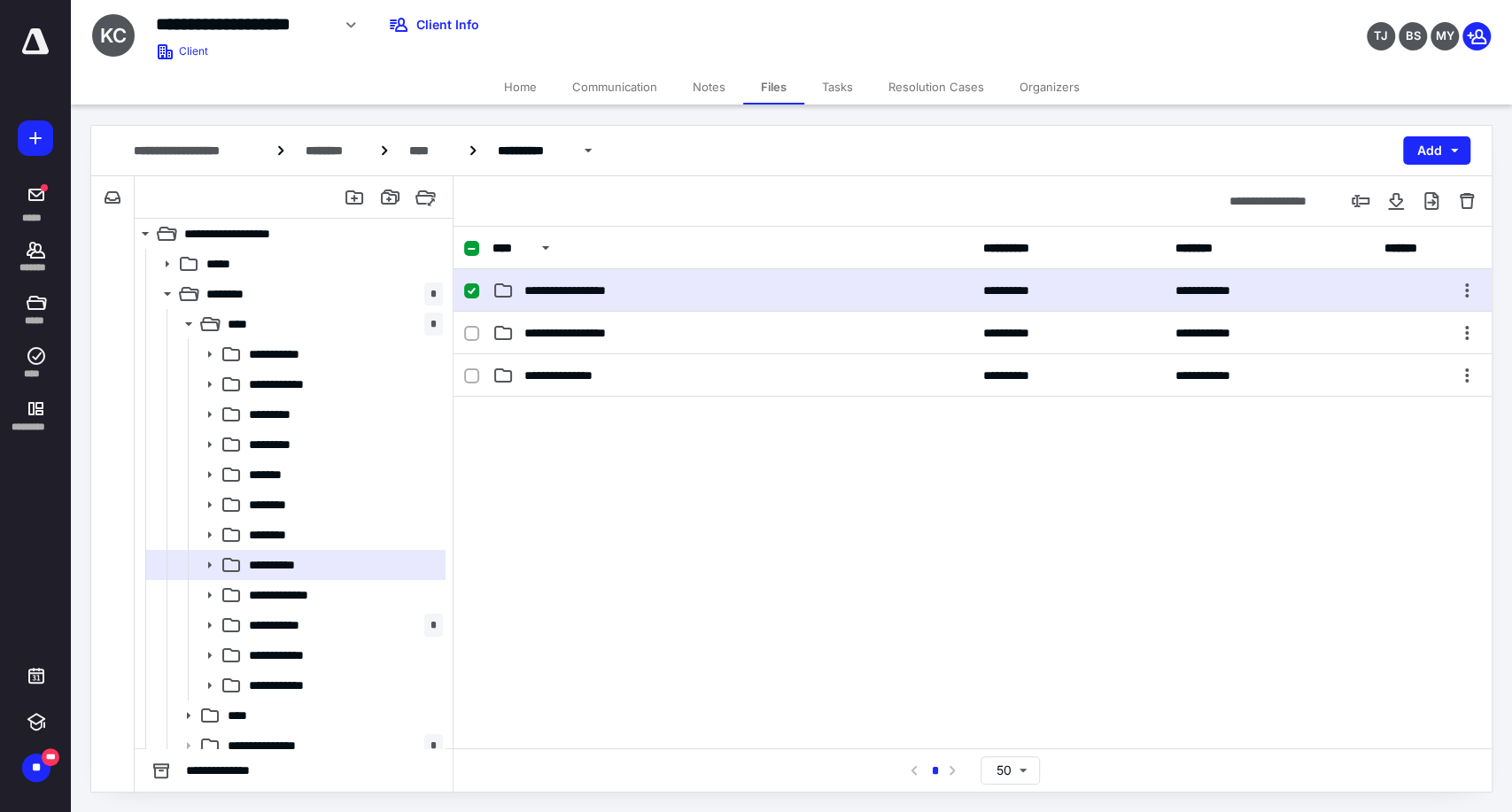 click on "**********" at bounding box center (973, 290) 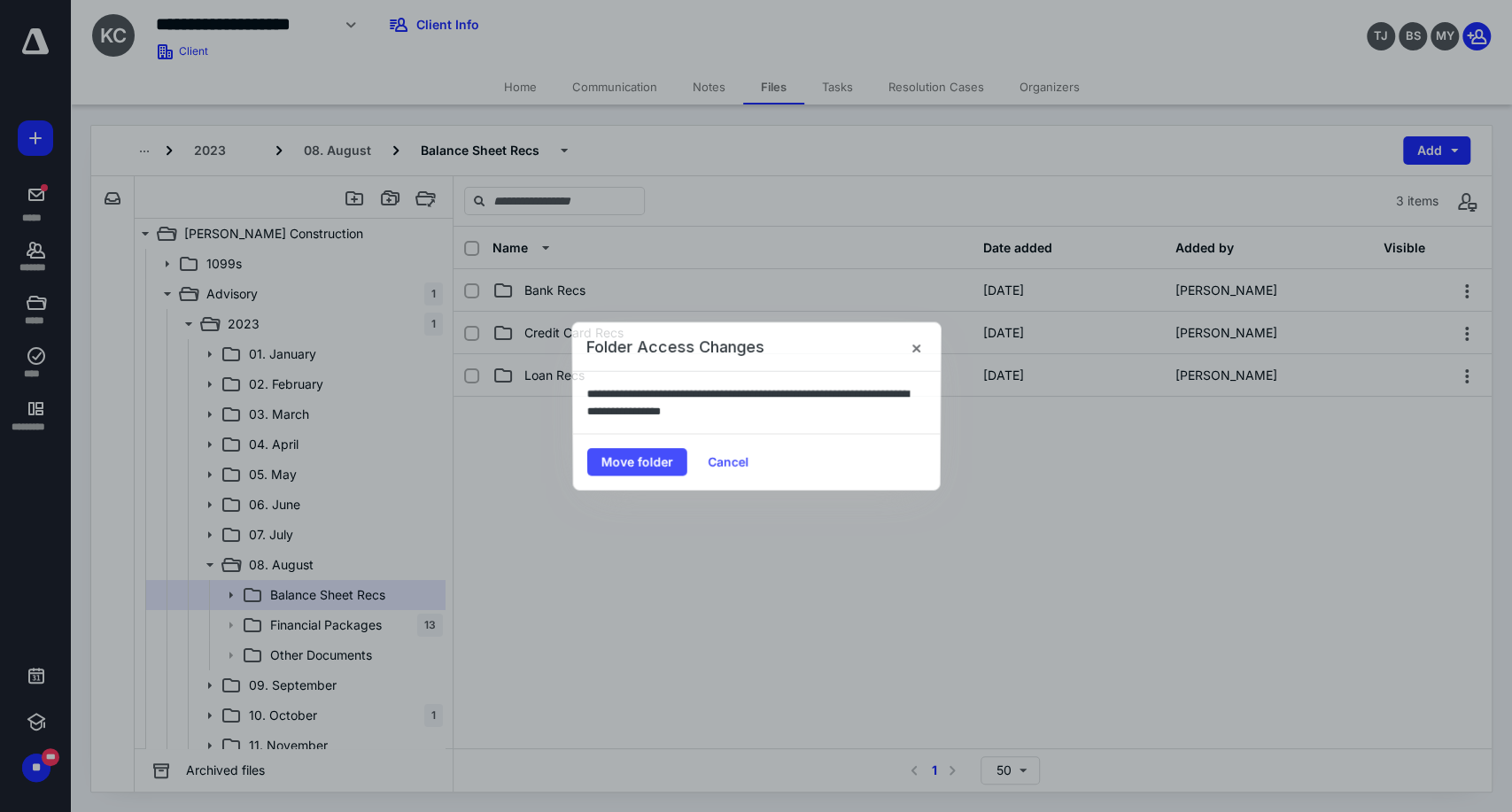 click on "Folder Access Changes" at bounding box center (756, 346) 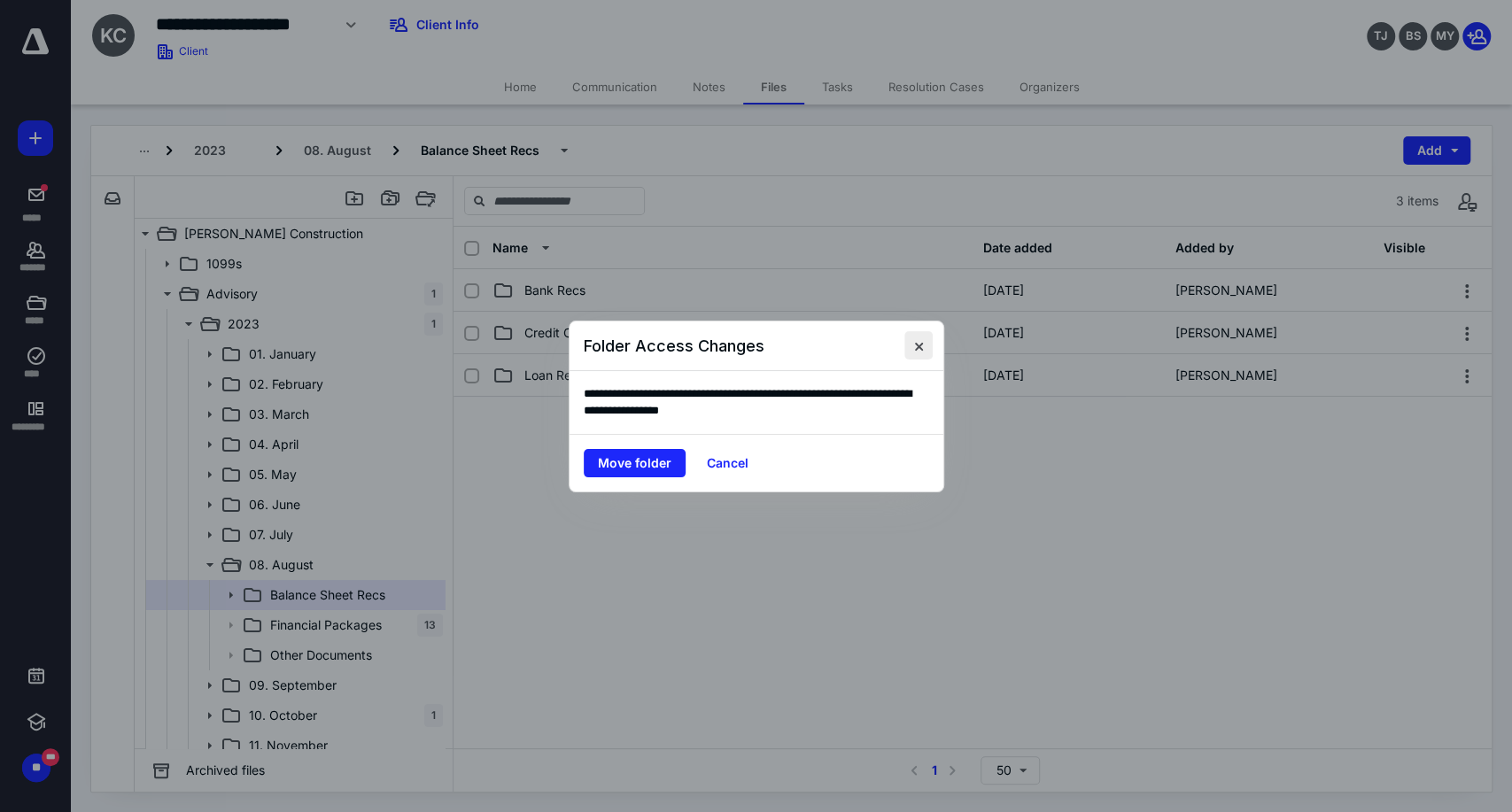 click at bounding box center (919, 345) 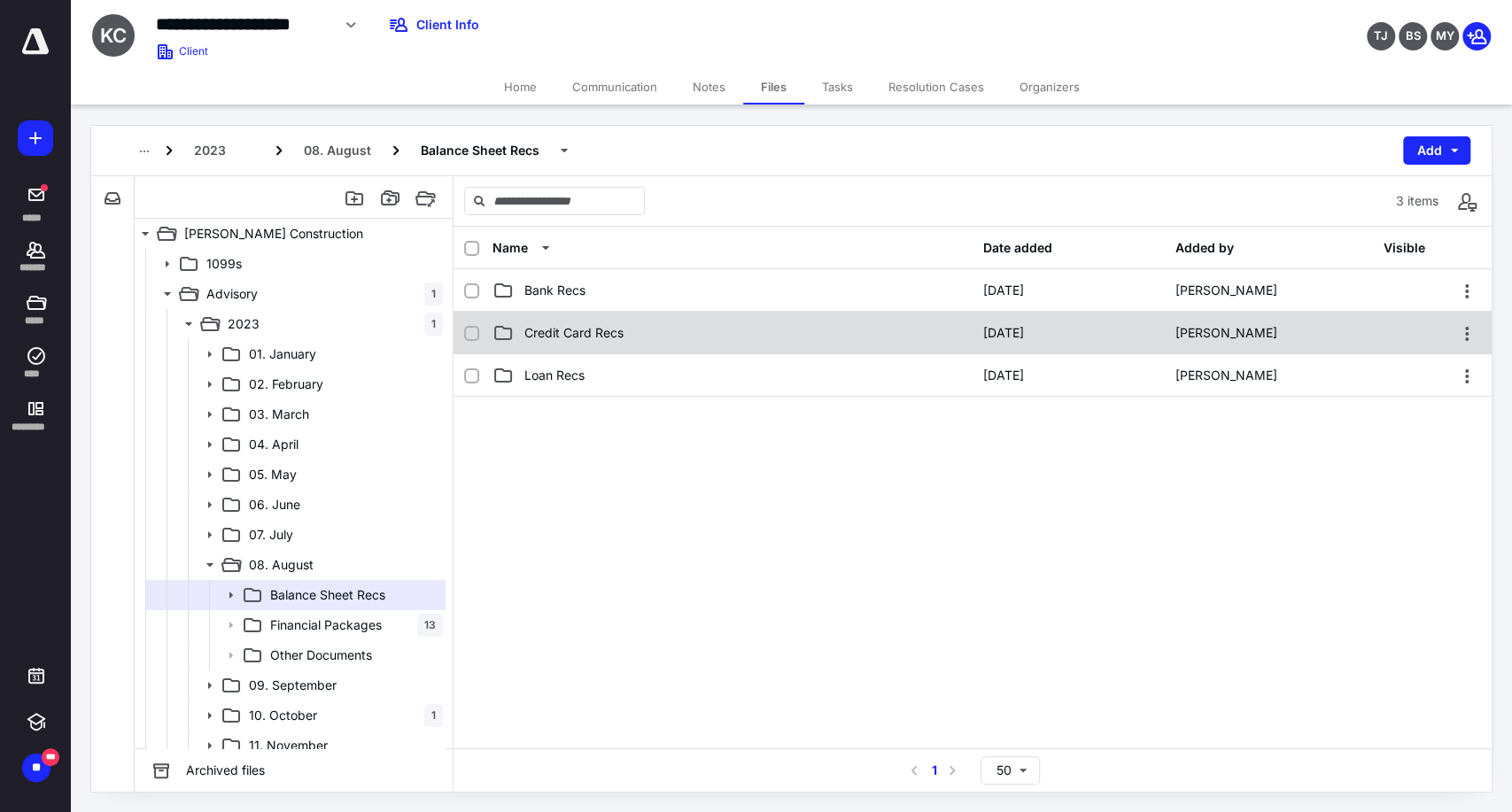 click on "Credit Card Recs" at bounding box center (733, 333) 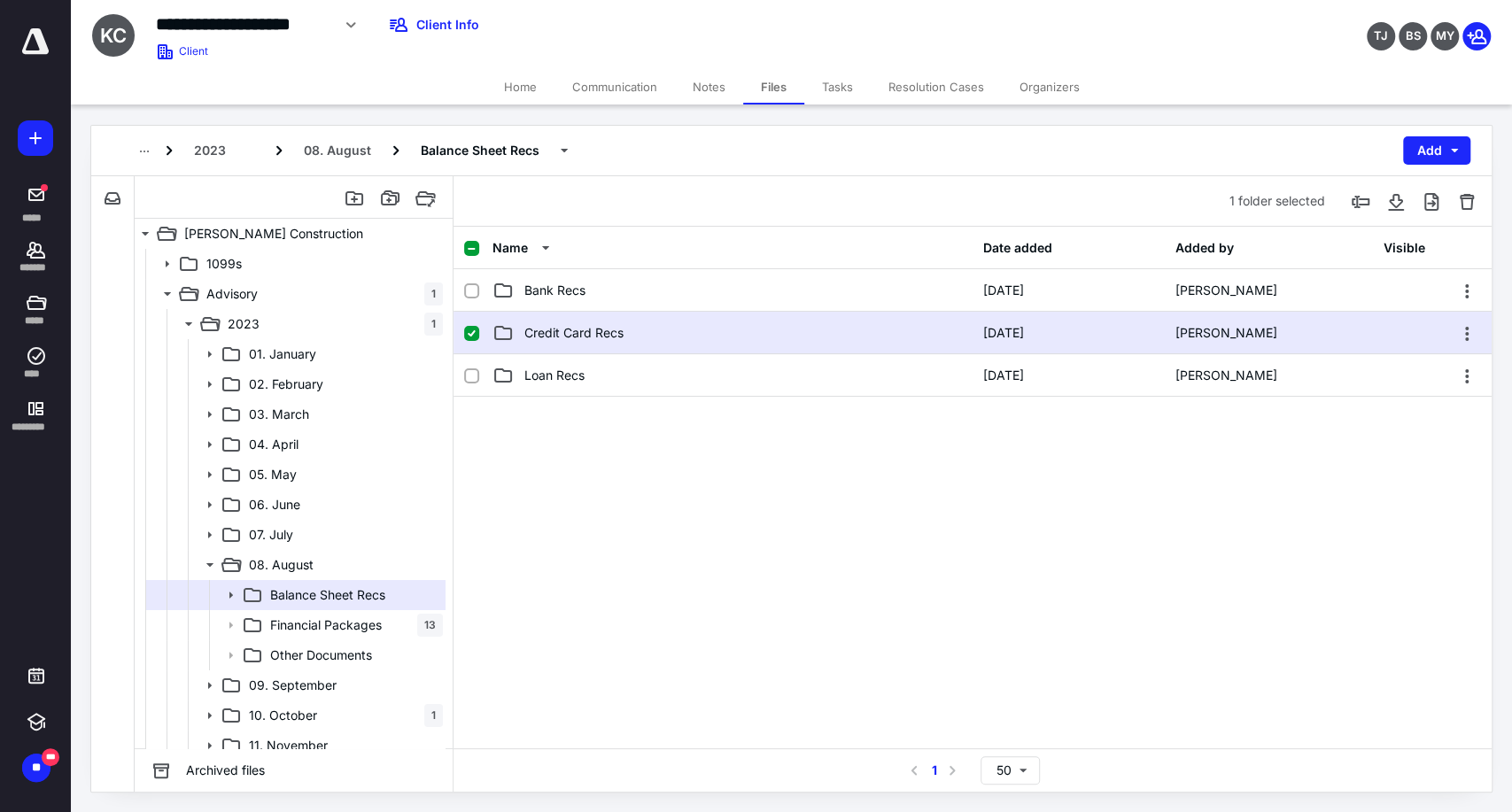 click on "Credit Card Recs" at bounding box center (733, 333) 